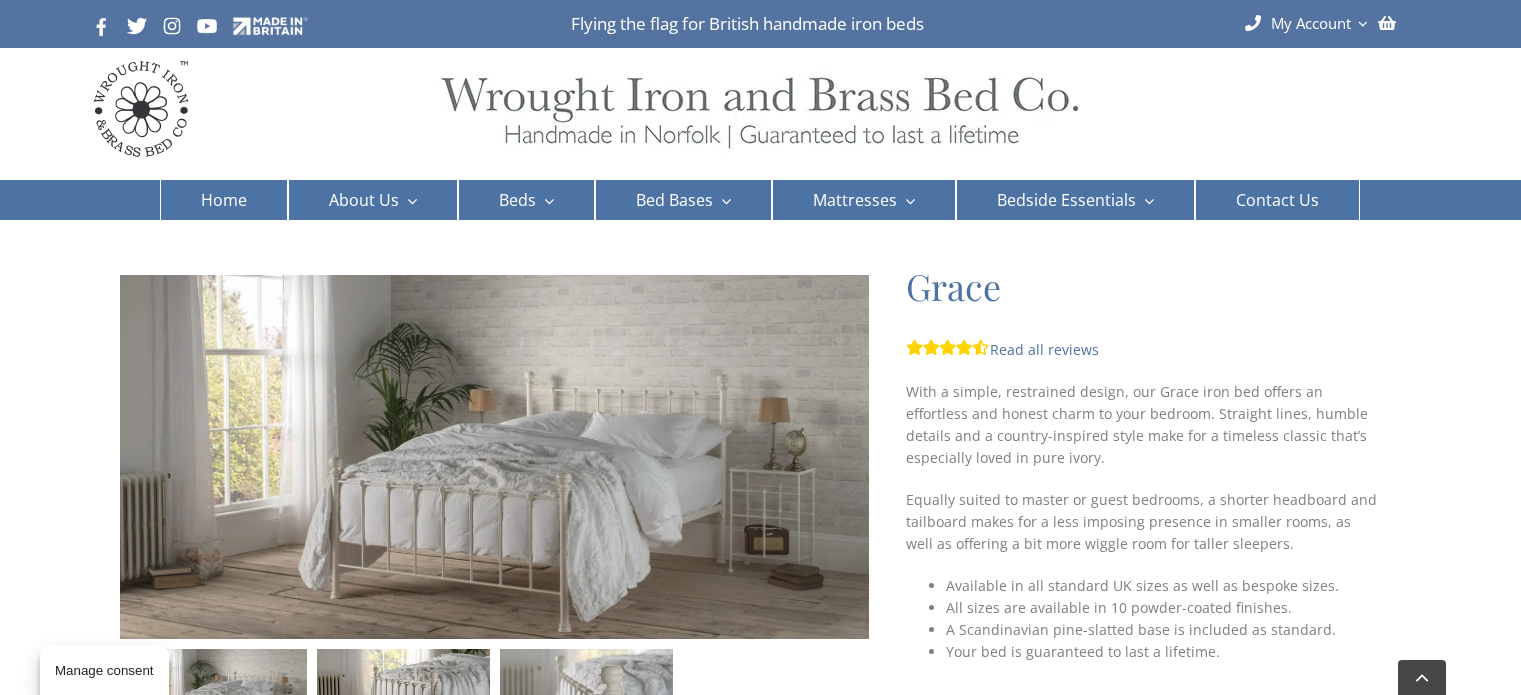 select on "**********" 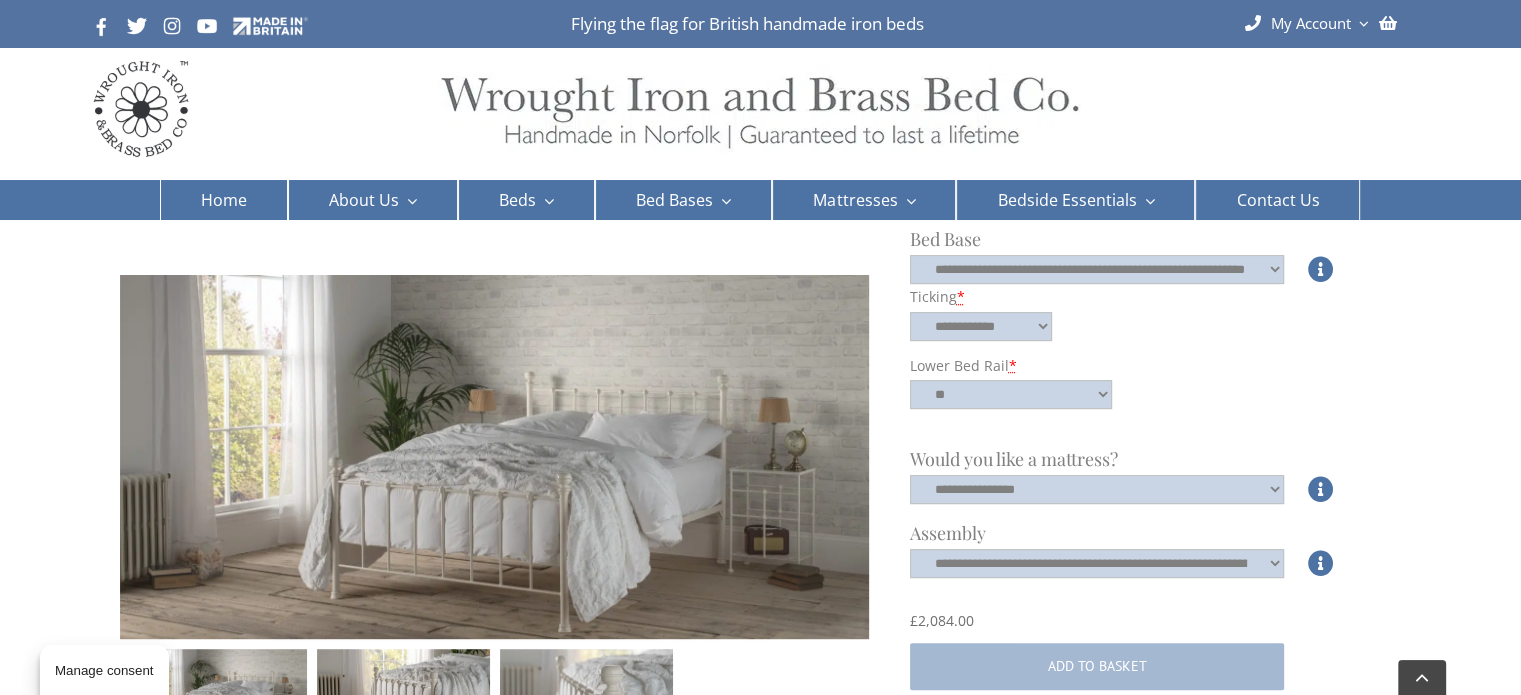 scroll, scrollTop: 692, scrollLeft: 0, axis: vertical 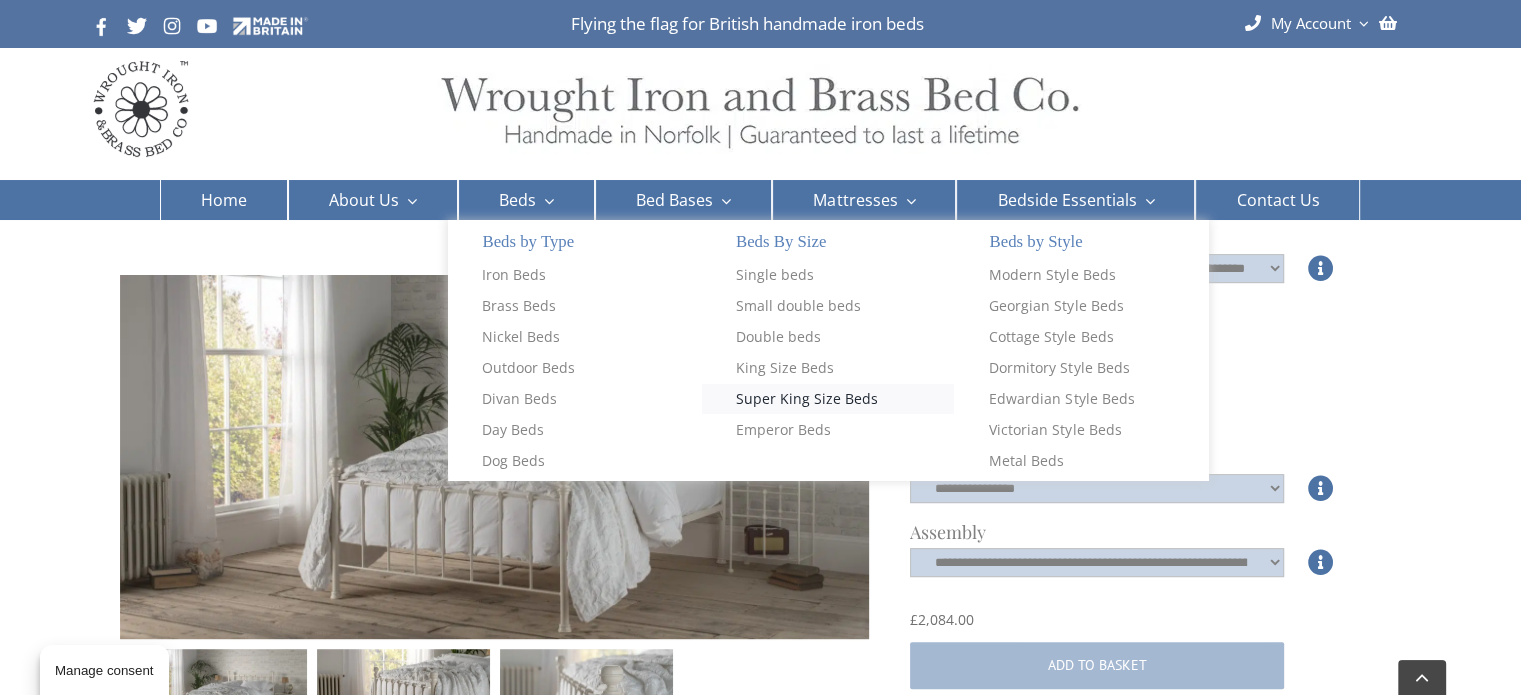 click on "Super King Size Beds" at bounding box center [807, 399] 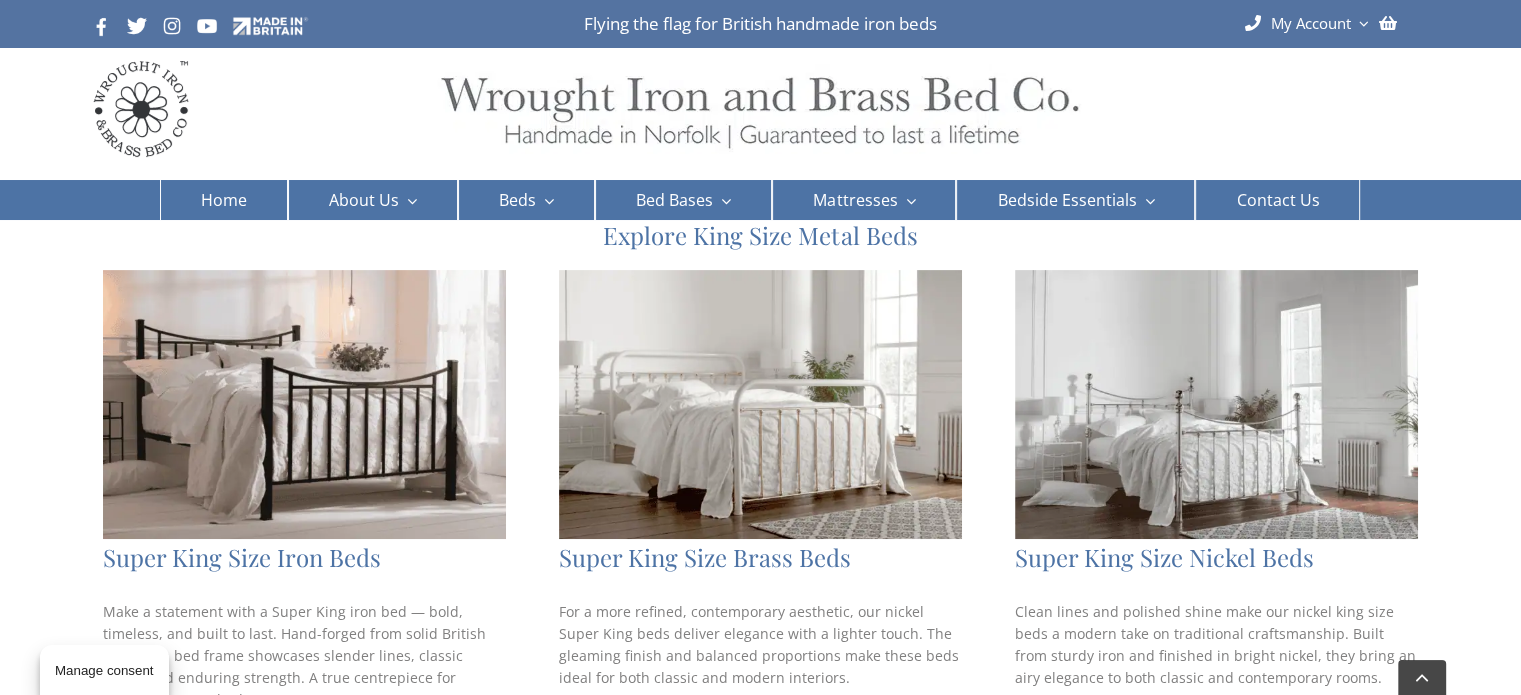 scroll, scrollTop: 600, scrollLeft: 0, axis: vertical 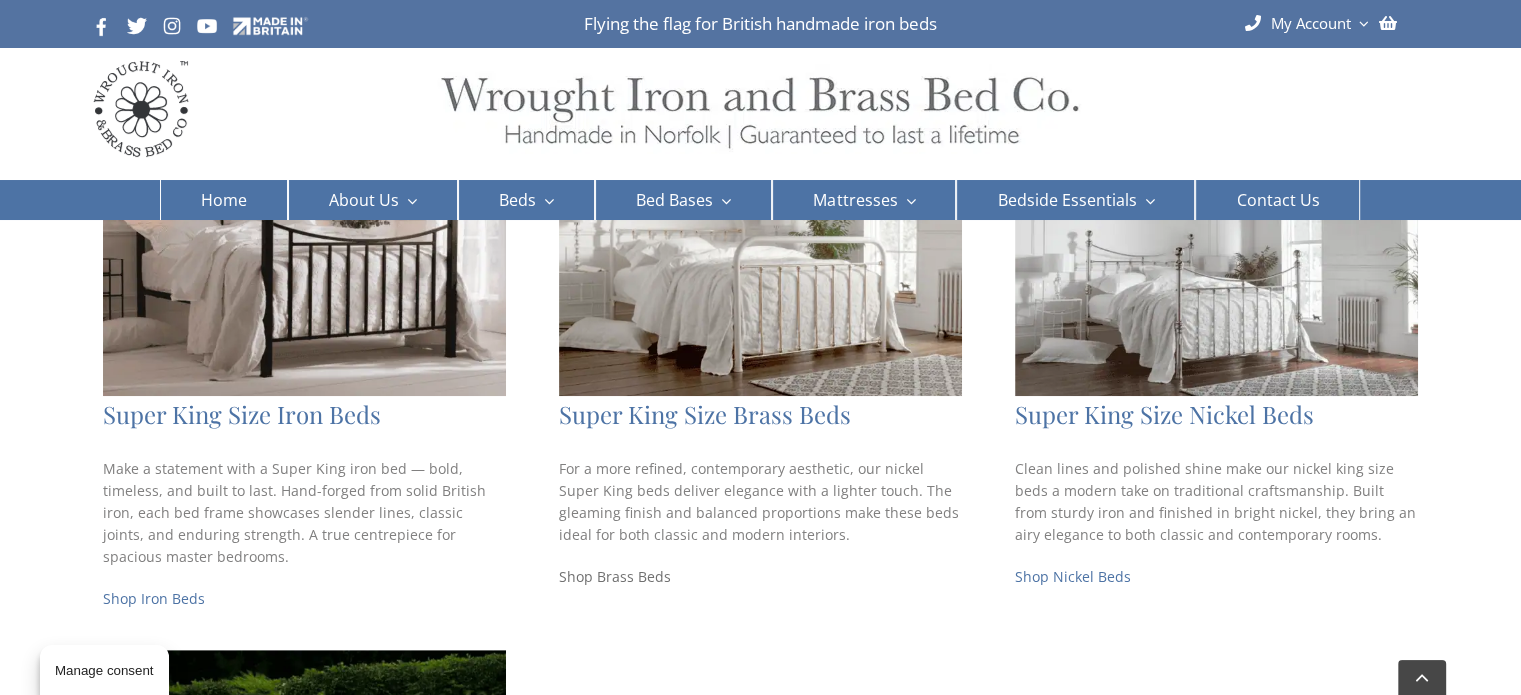 click on "Shop Brass Beds" at bounding box center (615, 576) 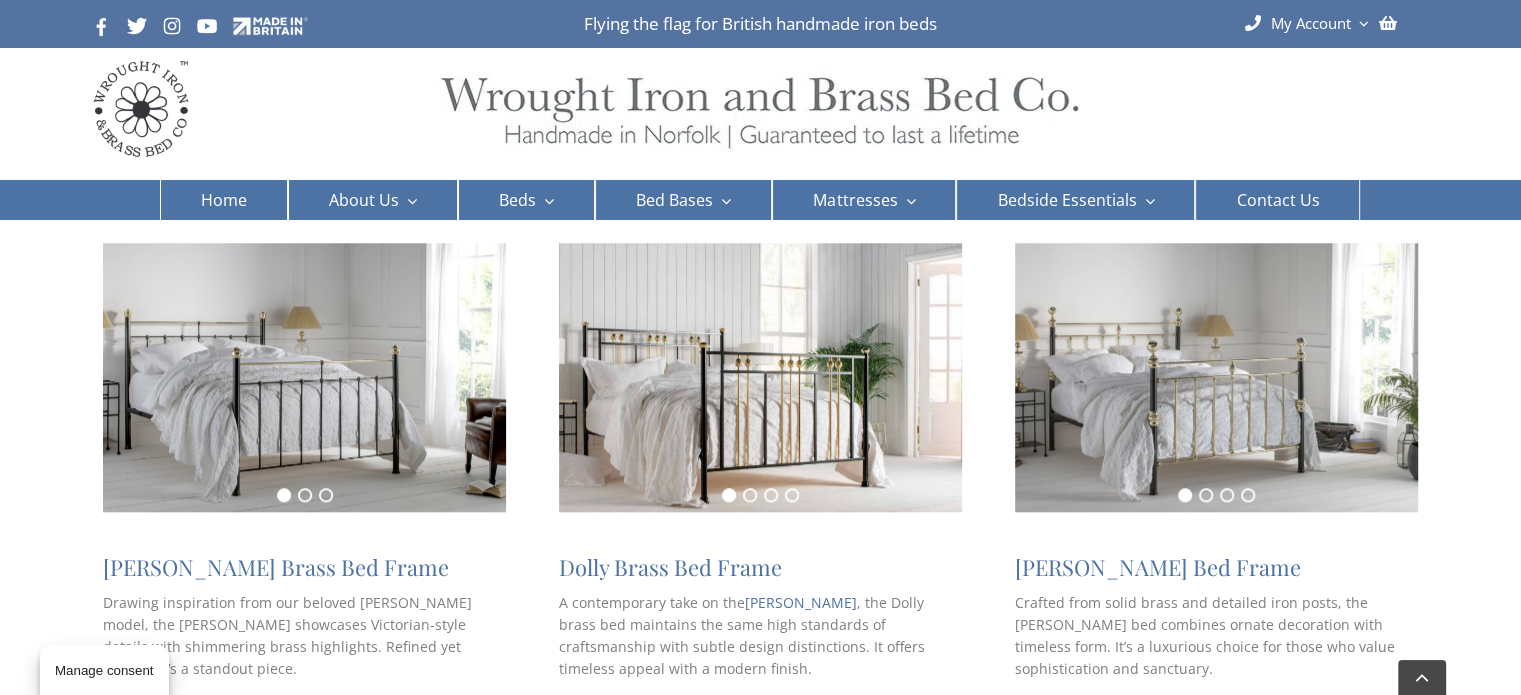 scroll, scrollTop: 1892, scrollLeft: 0, axis: vertical 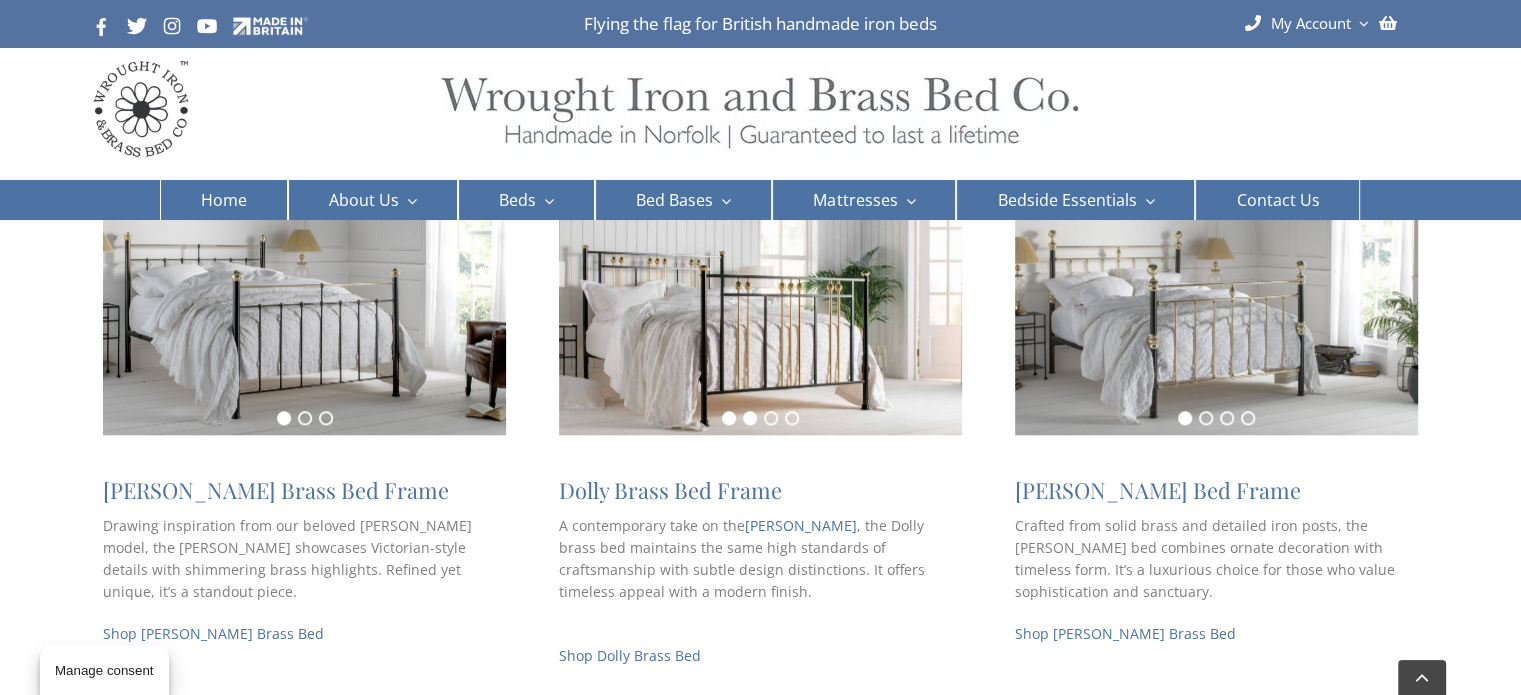 click on "2" at bounding box center [750, 418] 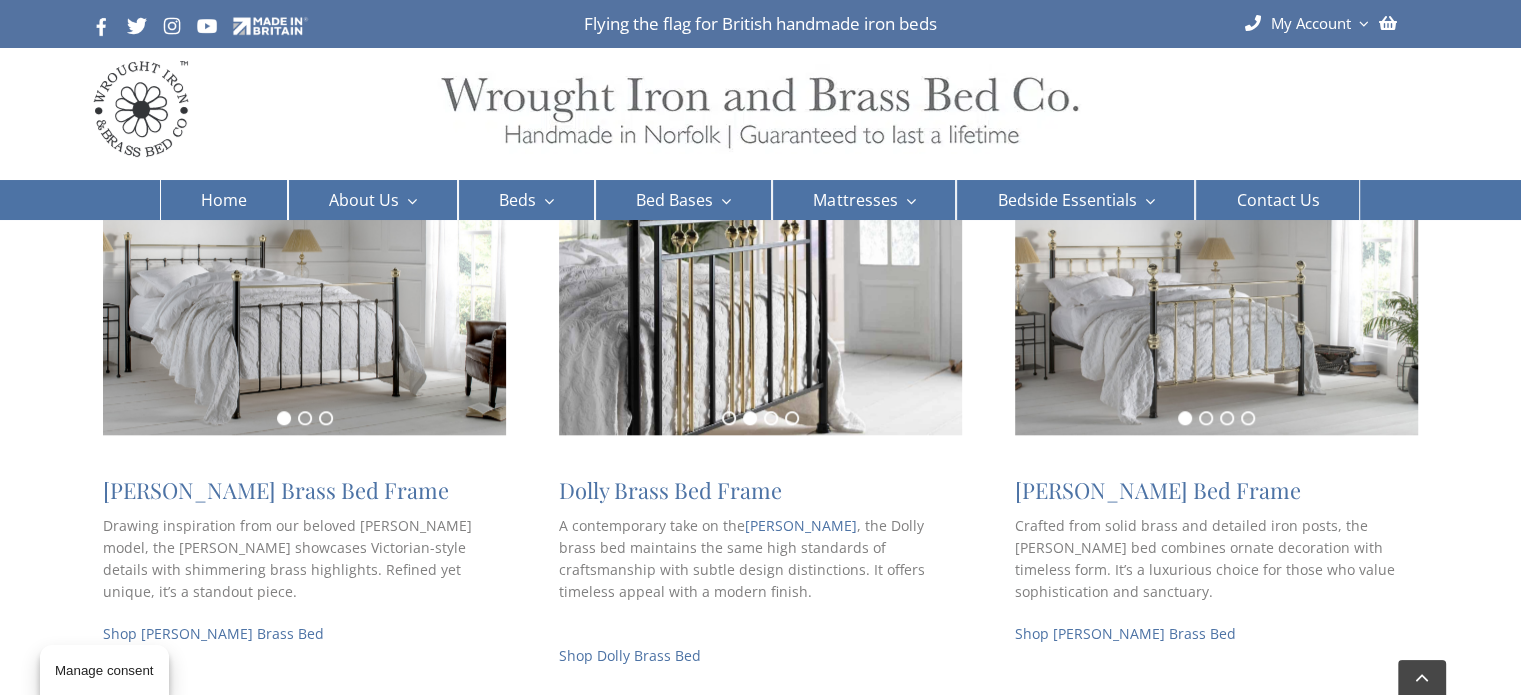 click on "1 2 3 4" at bounding box center (760, 418) 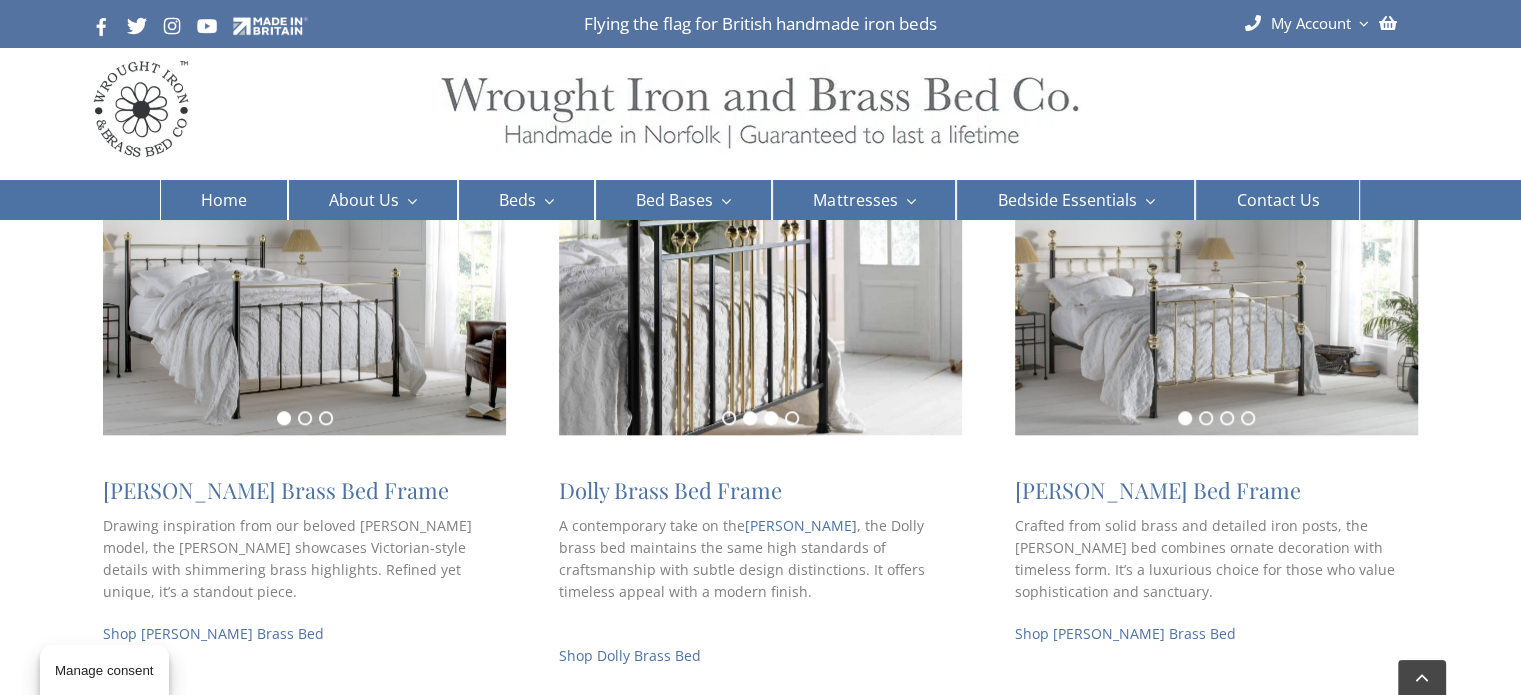 click on "3" at bounding box center [771, 418] 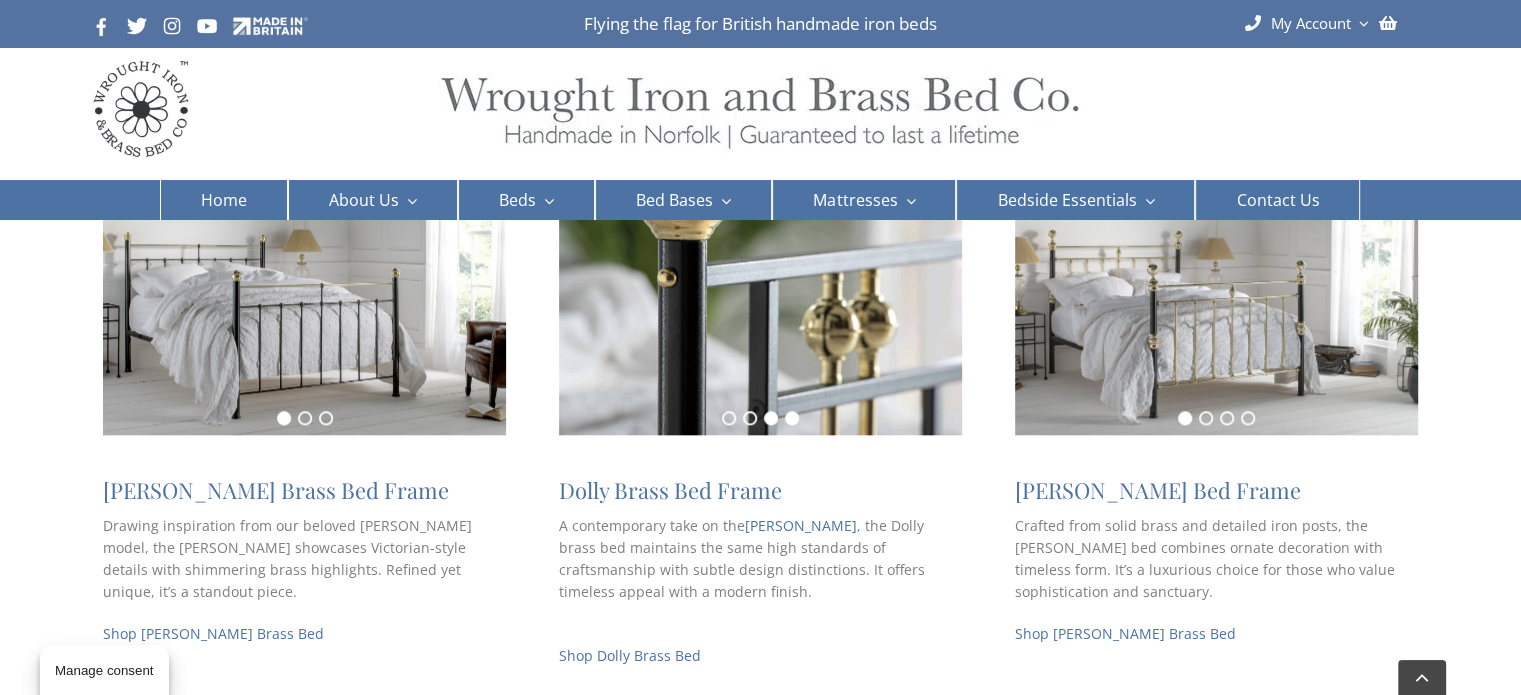 click on "4" at bounding box center (792, 418) 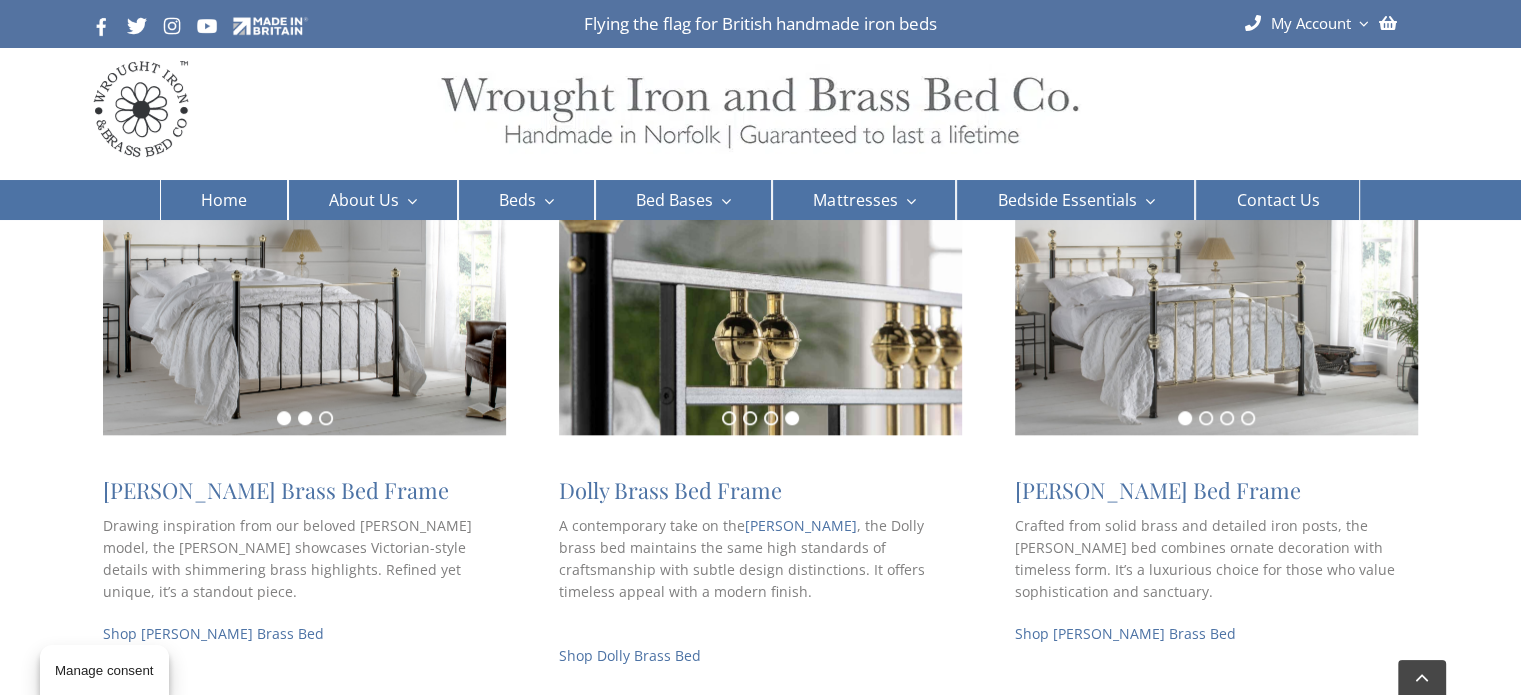 click on "2" at bounding box center [305, 418] 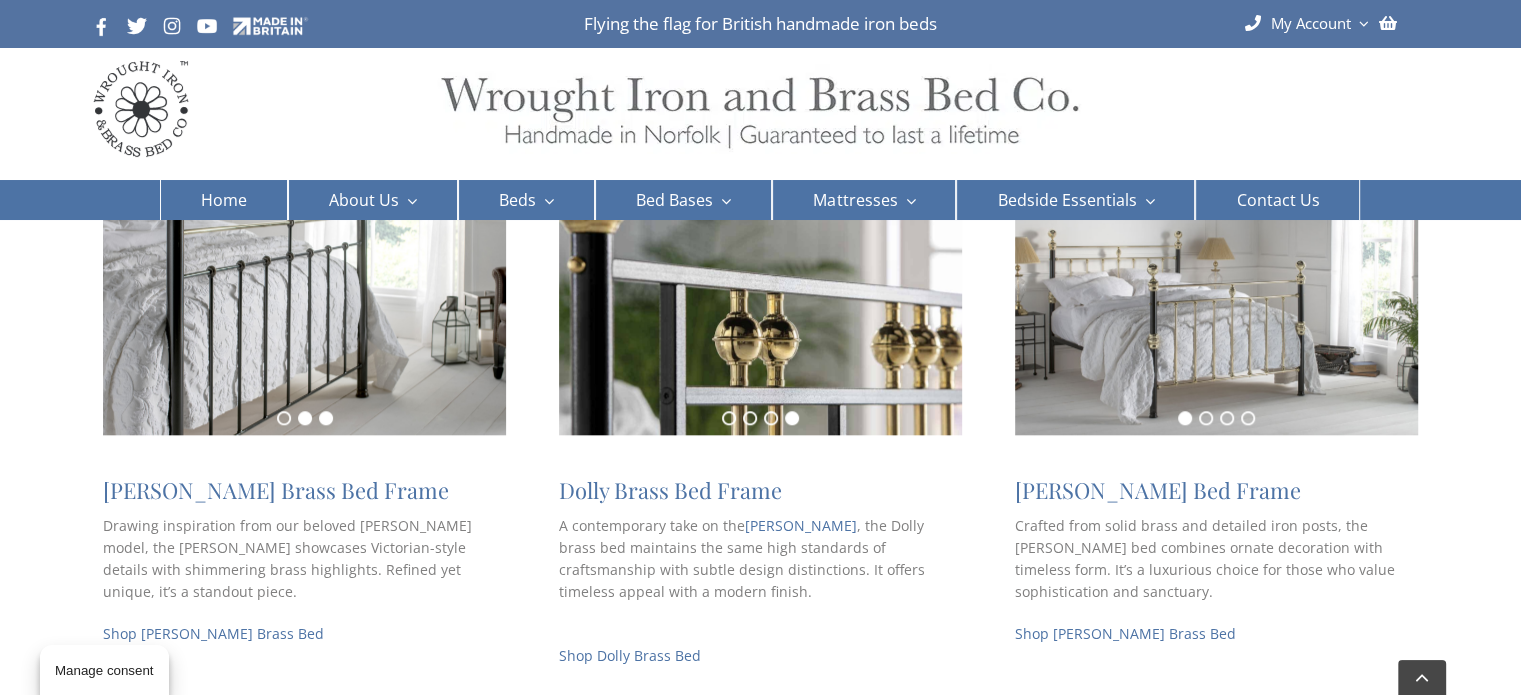 click on "3" at bounding box center (326, 418) 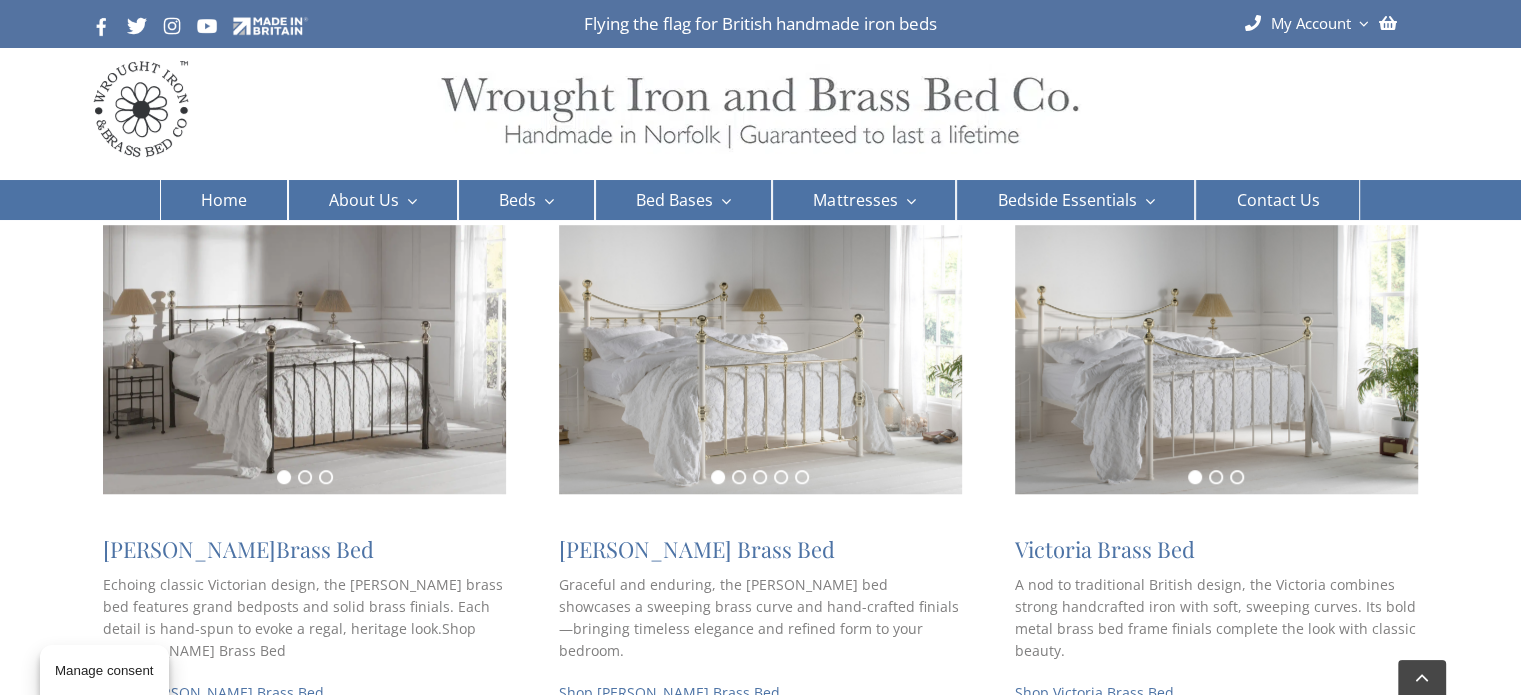 scroll, scrollTop: 1315, scrollLeft: 0, axis: vertical 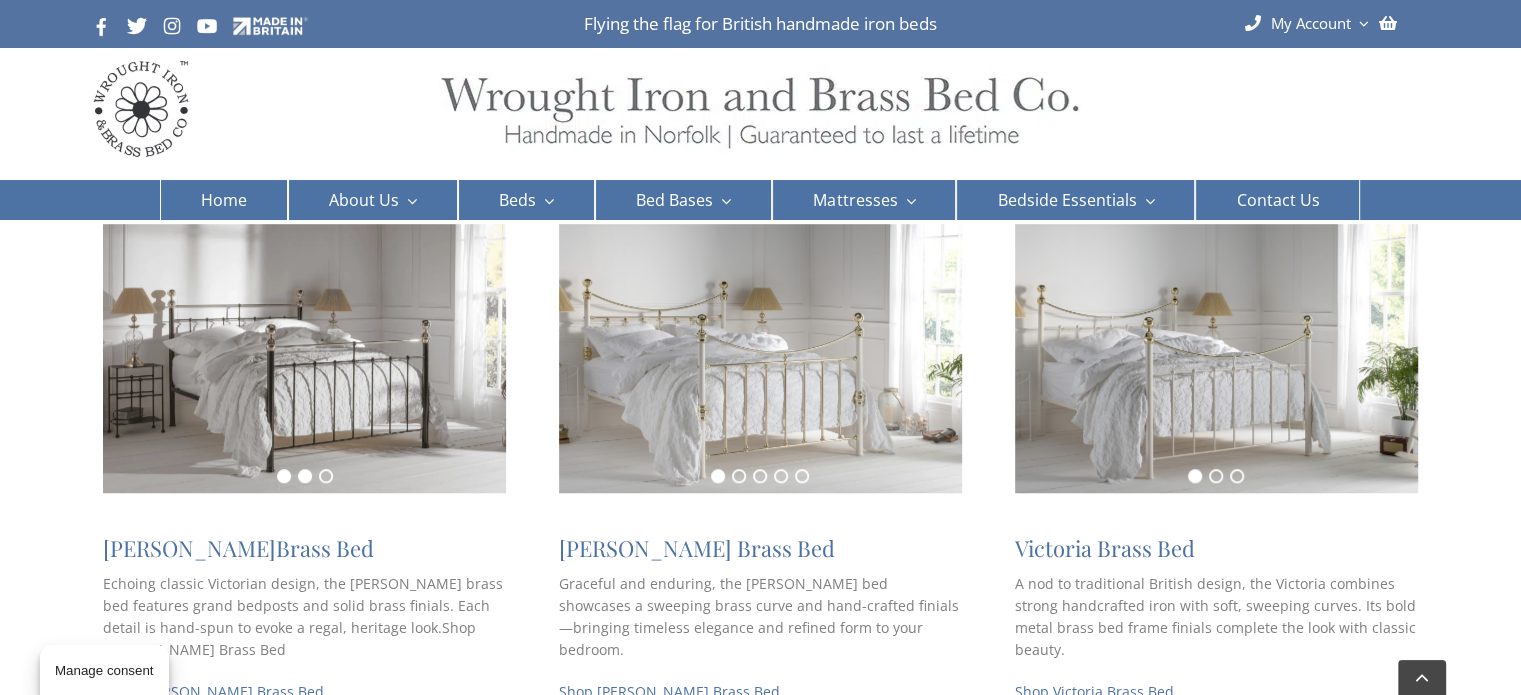 click on "2" at bounding box center [305, 476] 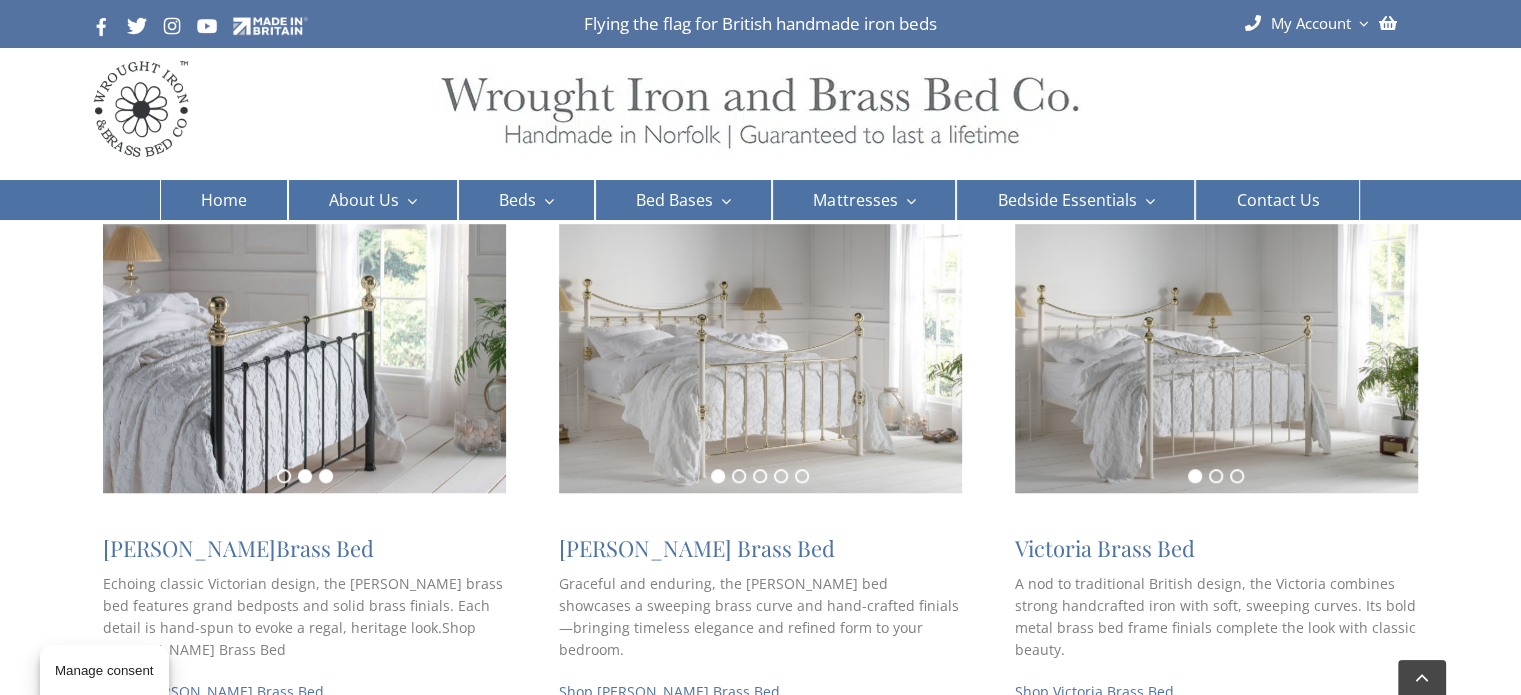 click on "3" at bounding box center (326, 476) 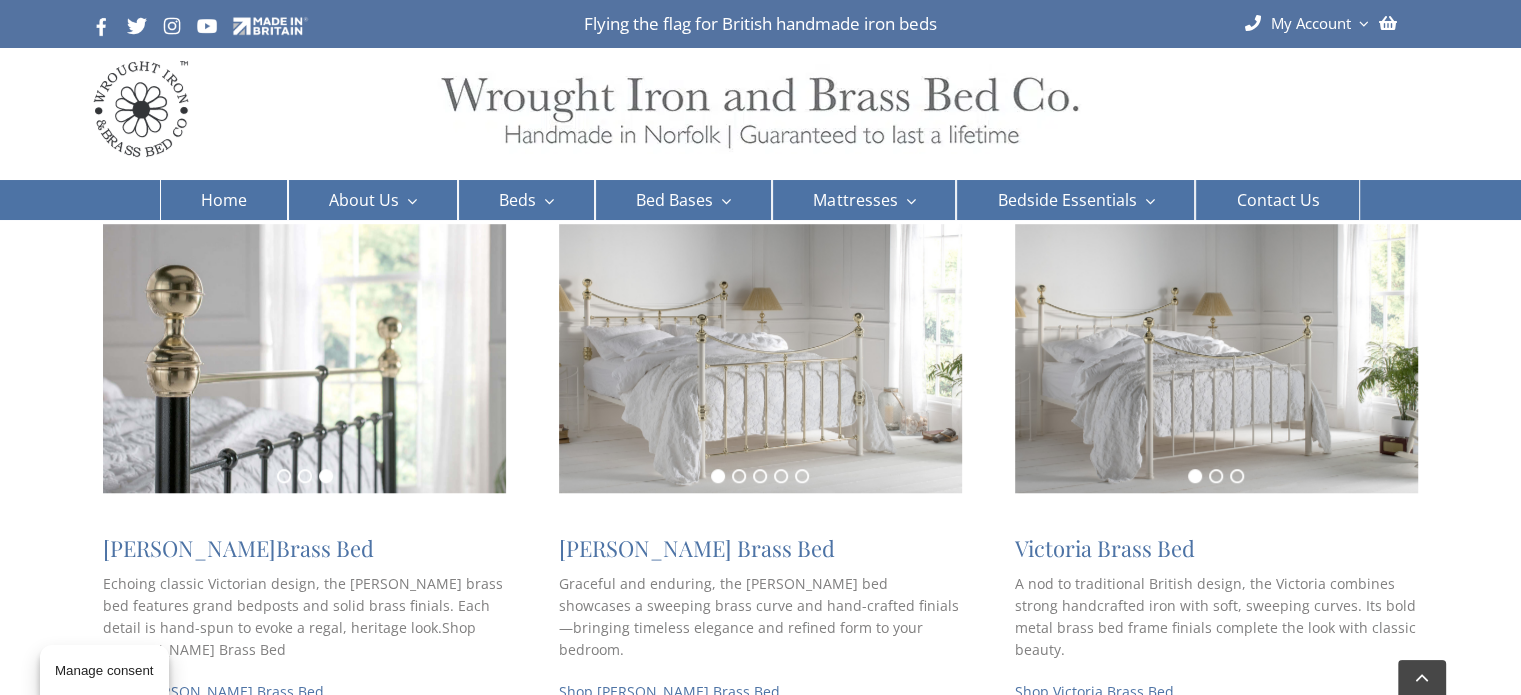 click at bounding box center (760, 358) 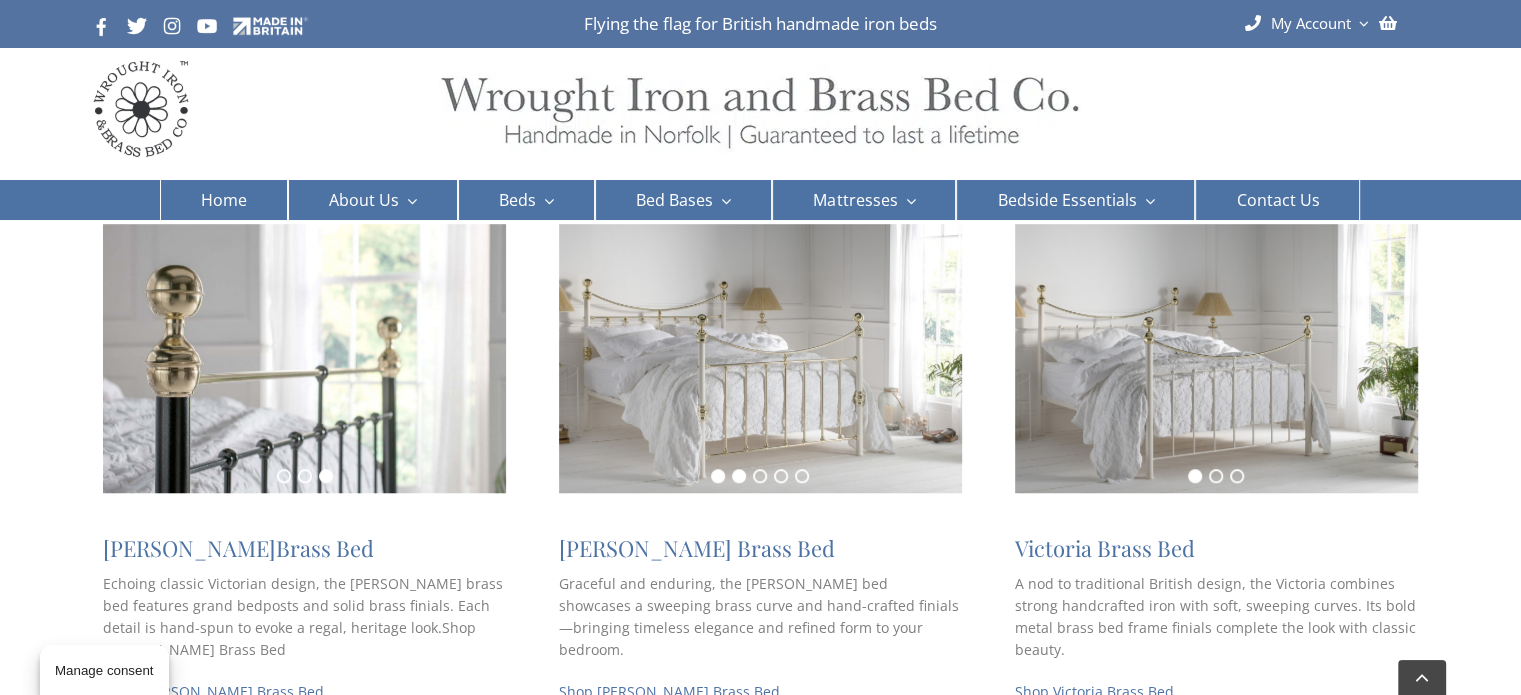 click on "2" at bounding box center [739, 476] 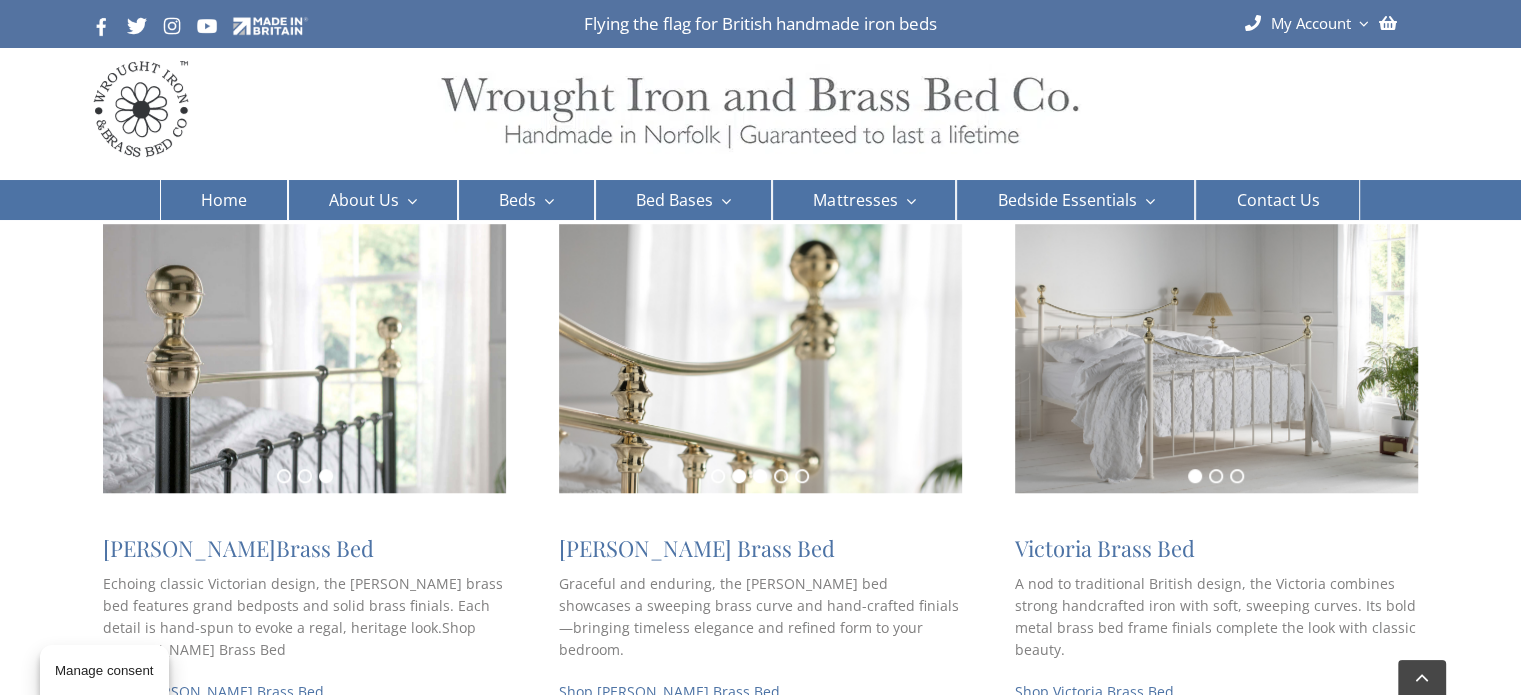click on "3" at bounding box center (760, 476) 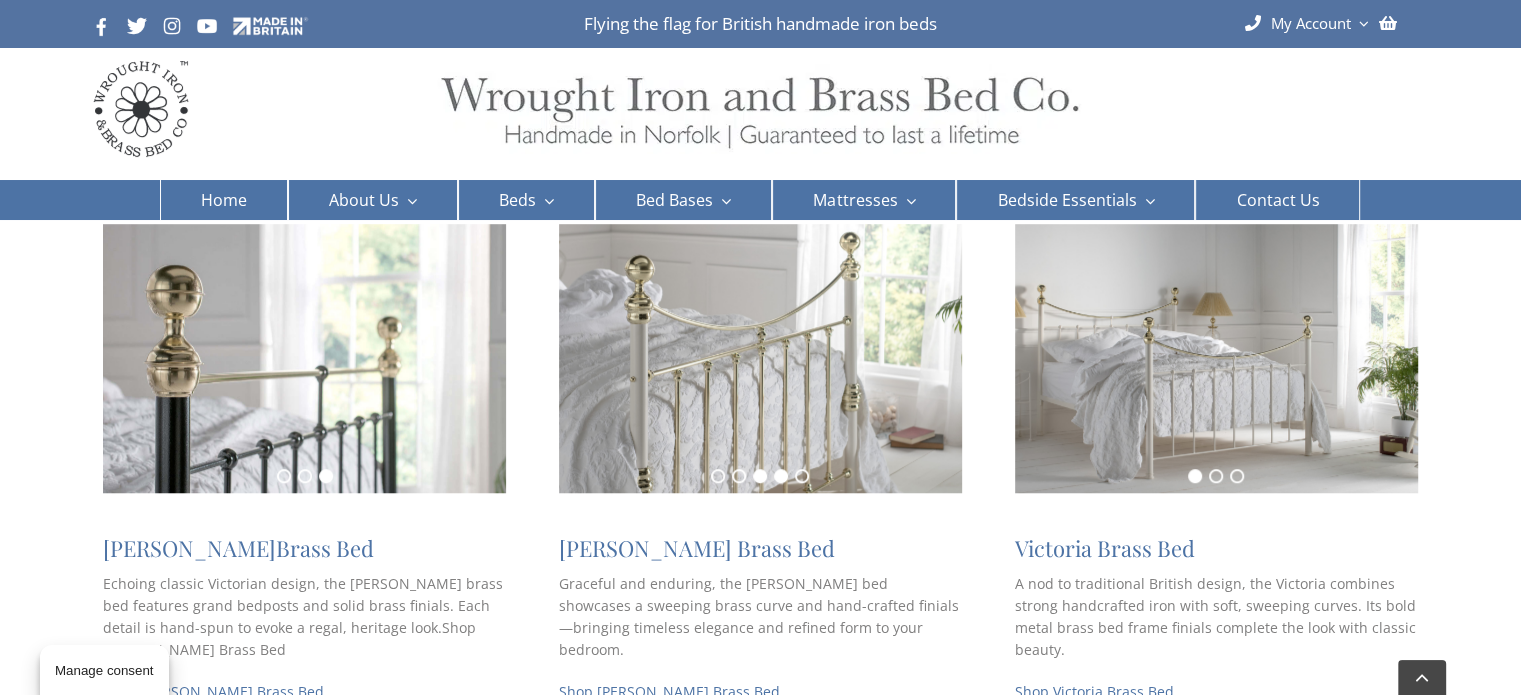 click on "4" at bounding box center [781, 476] 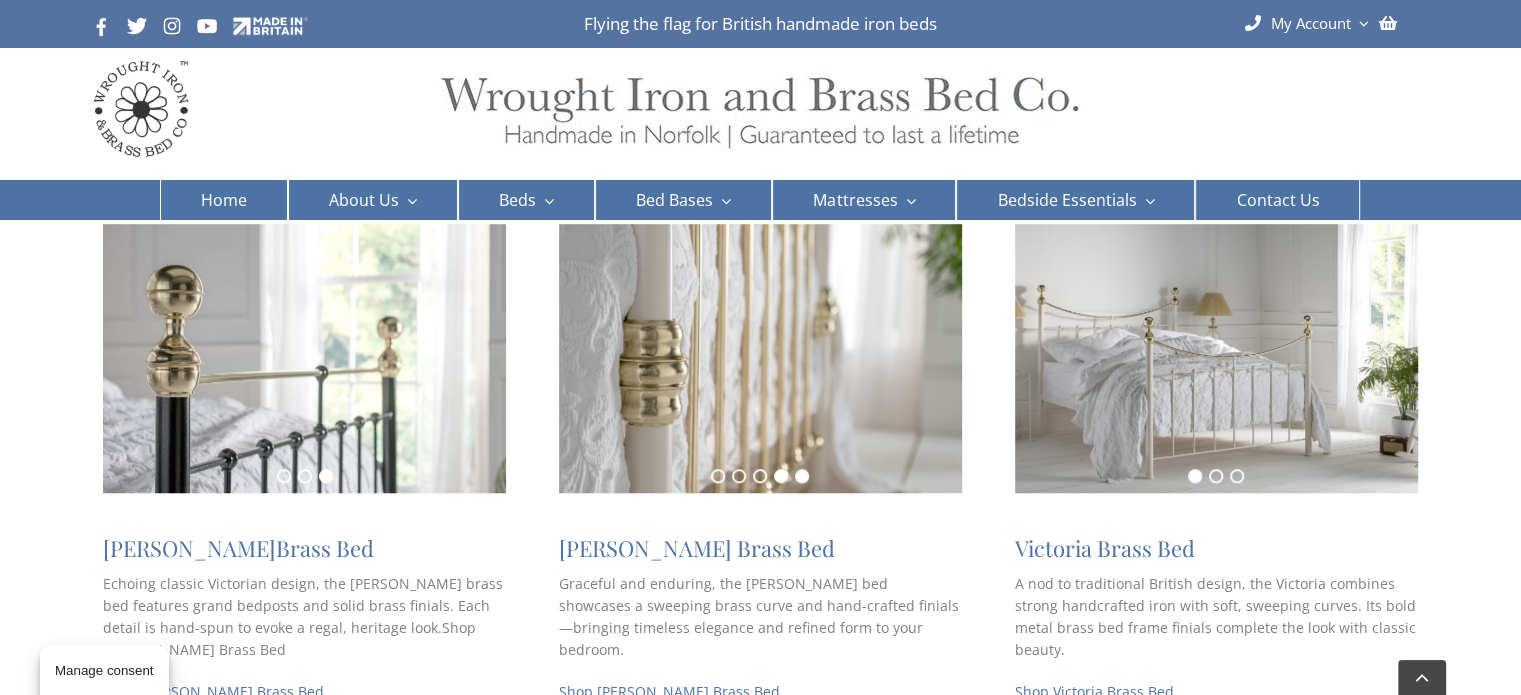 click on "5" at bounding box center [802, 476] 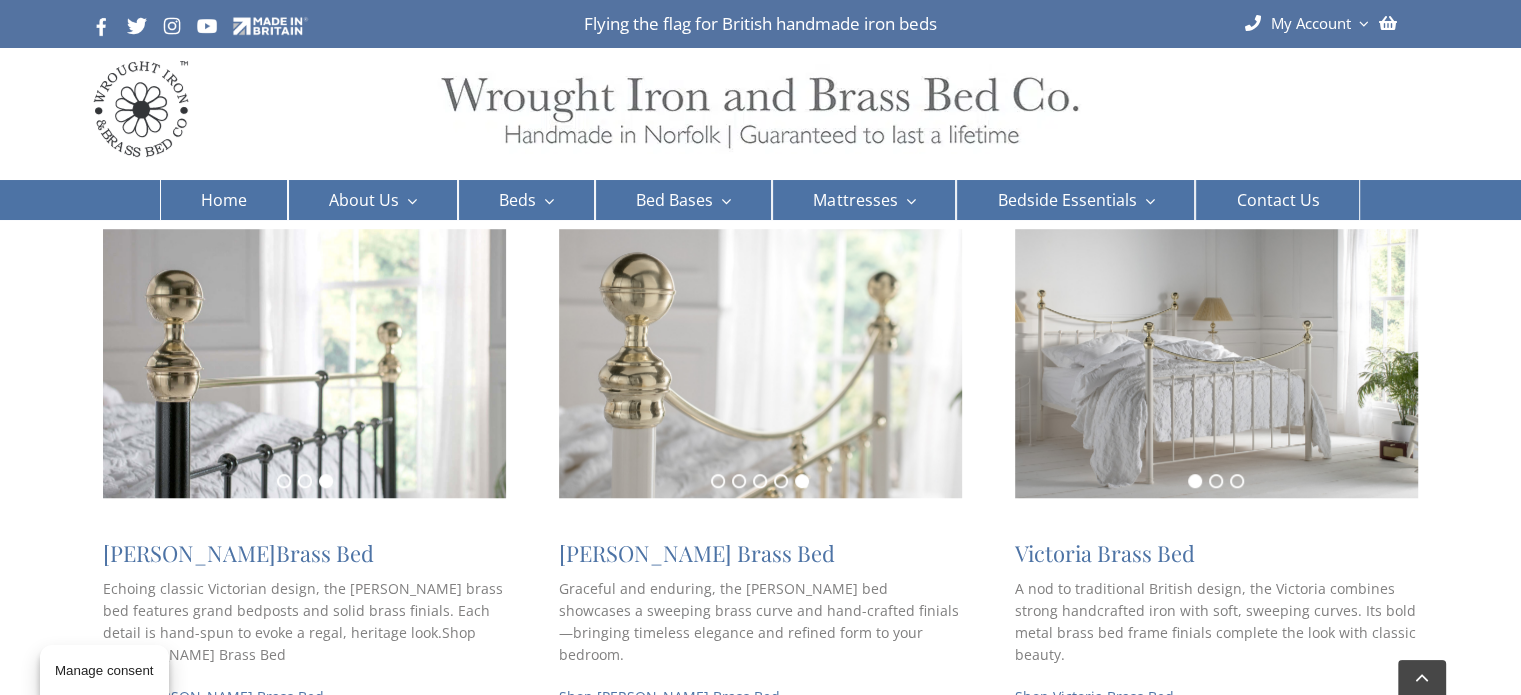 scroll, scrollTop: 1308, scrollLeft: 0, axis: vertical 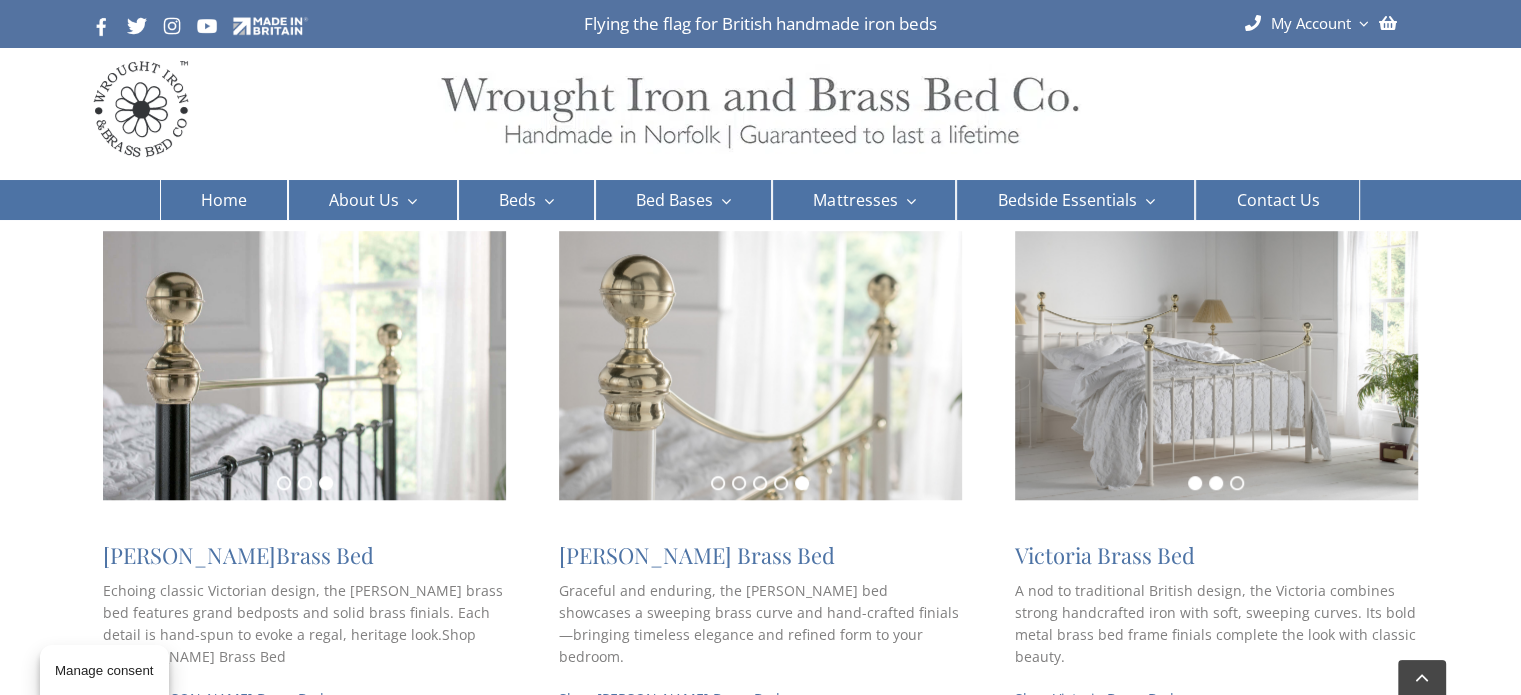 click on "2" at bounding box center (1216, 483) 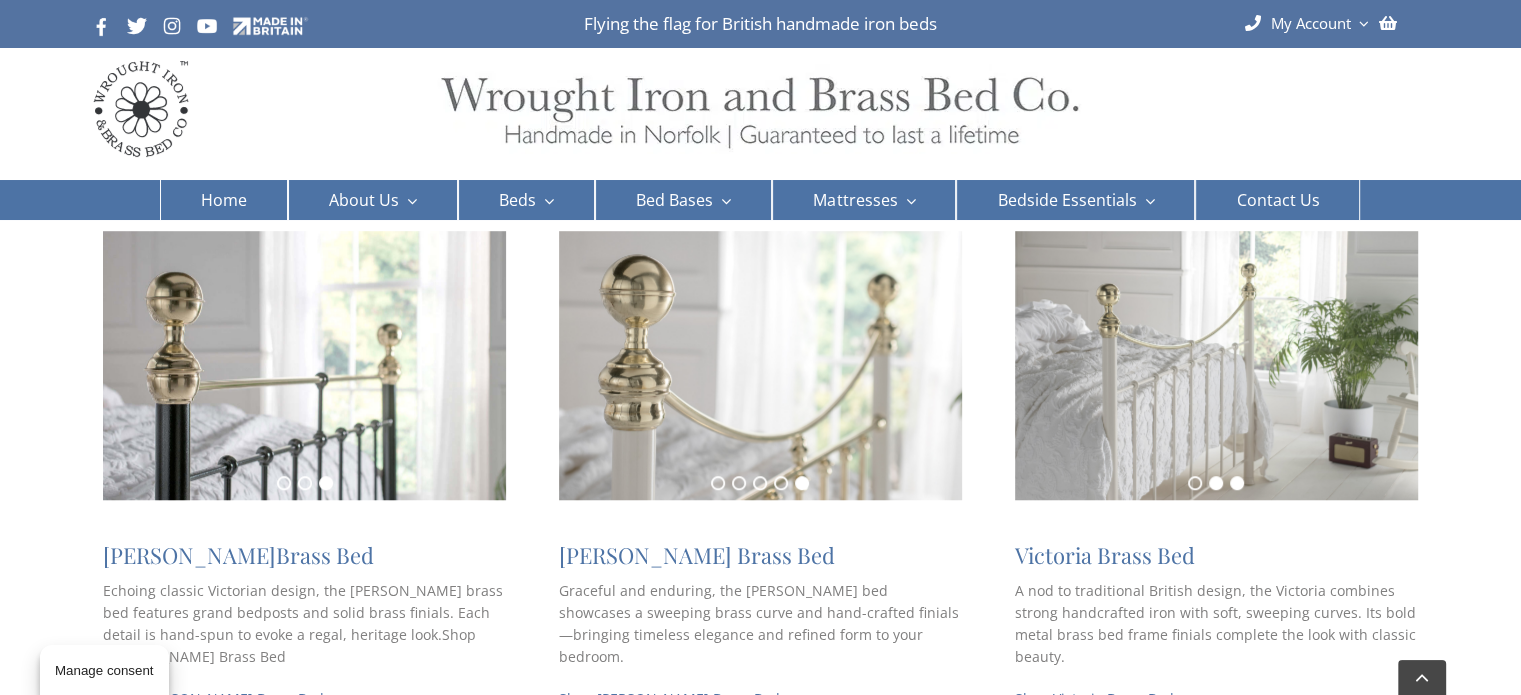 click on "3" at bounding box center [1237, 483] 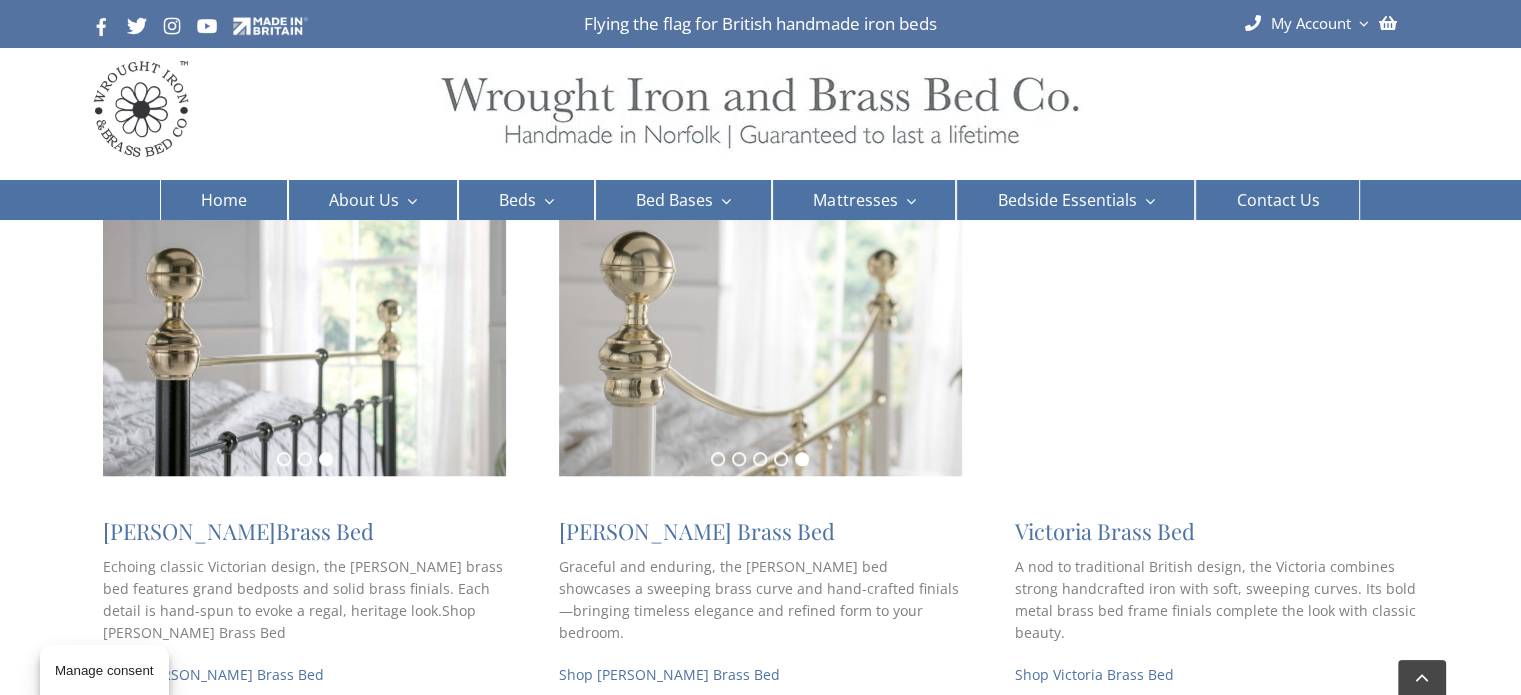 scroll, scrollTop: 1334, scrollLeft: 0, axis: vertical 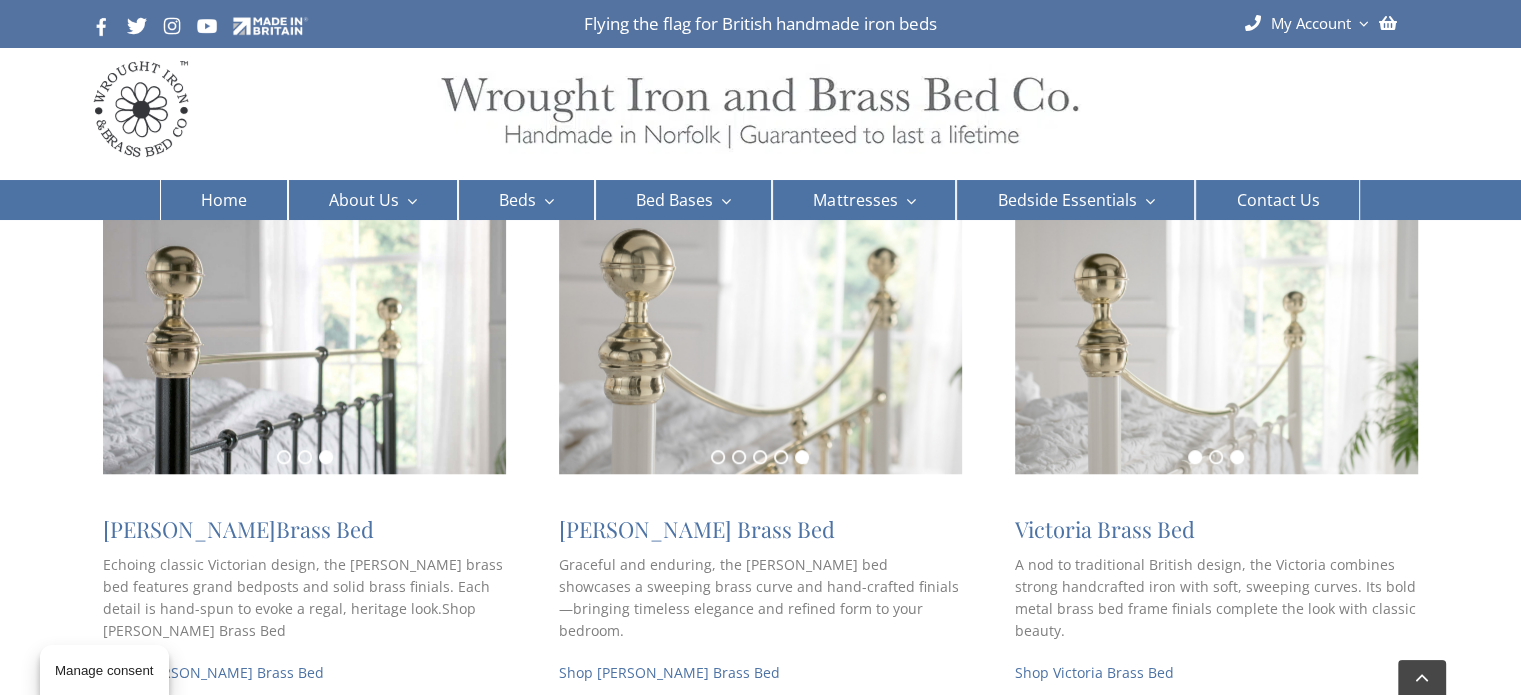 click on "1" at bounding box center [1195, 457] 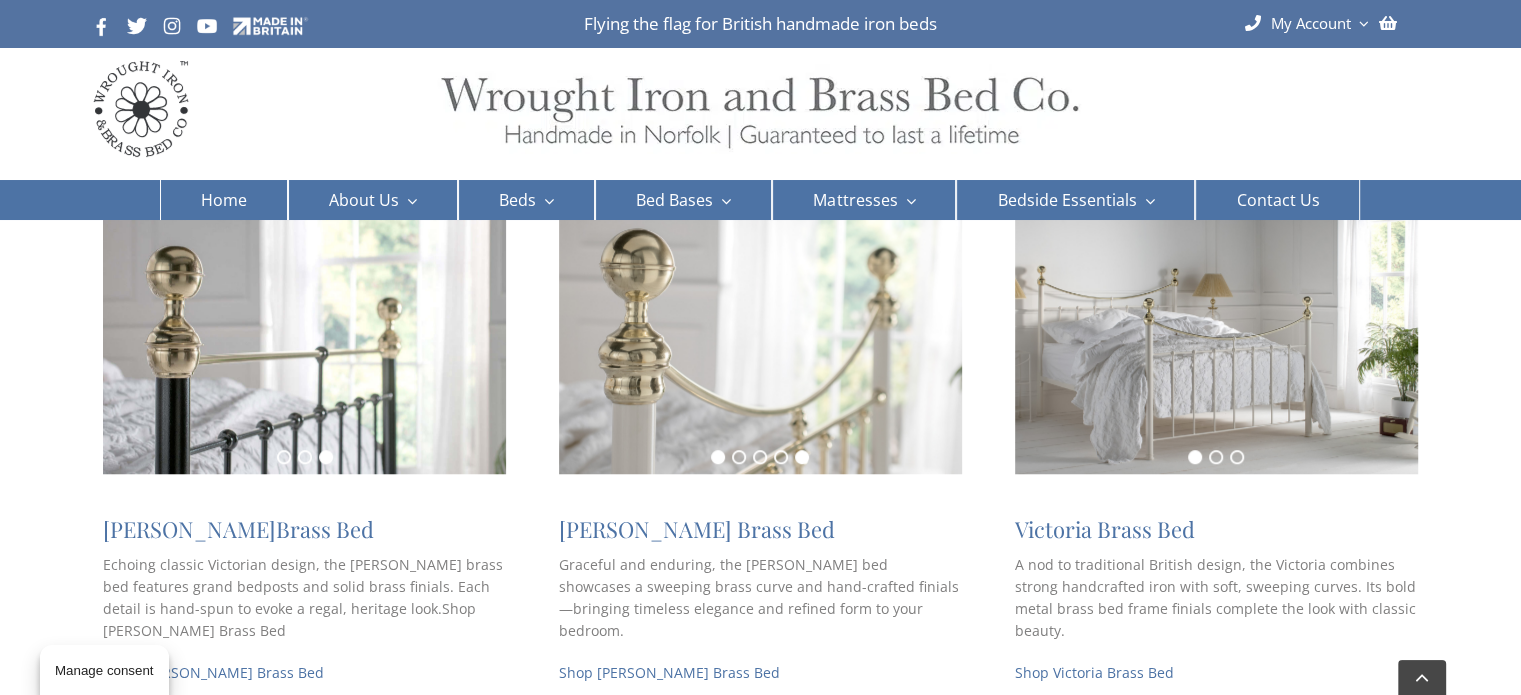 click on "1" at bounding box center [718, 457] 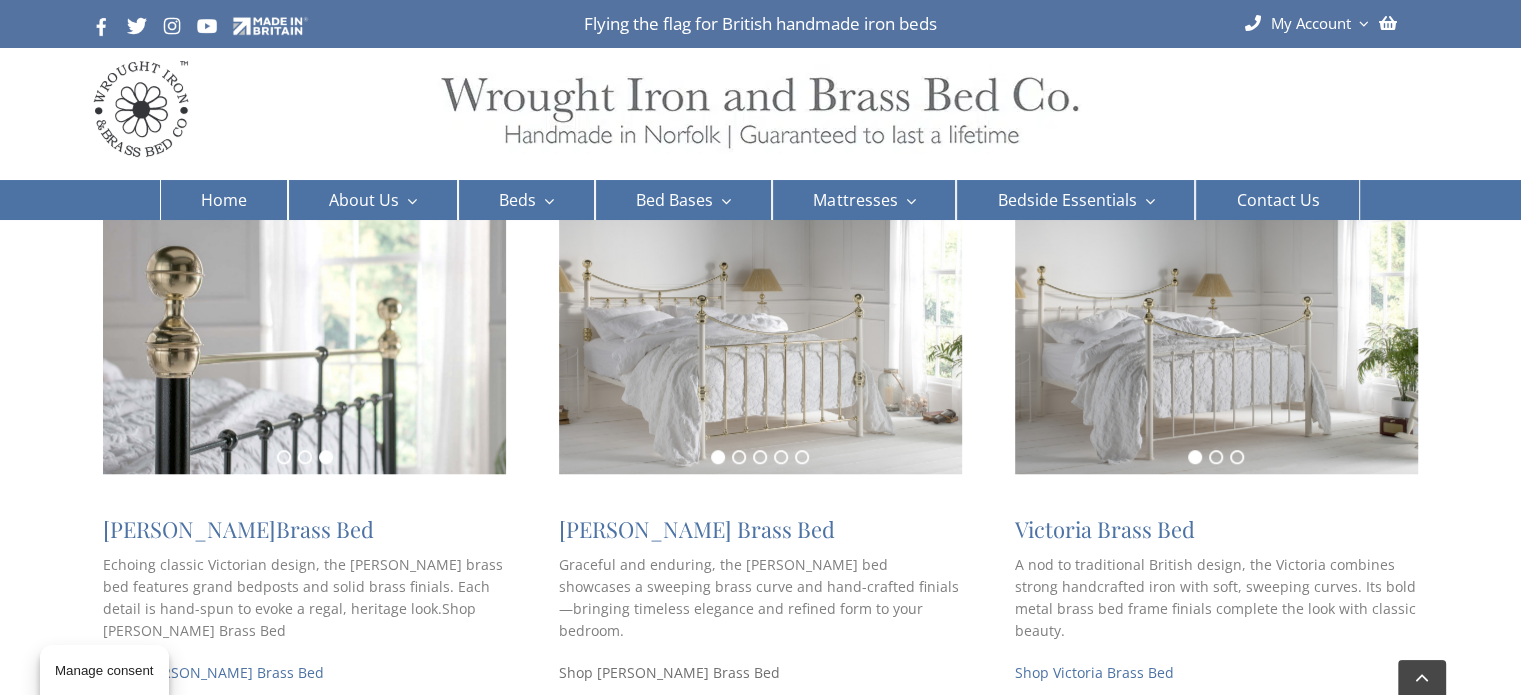 click on "Shop [PERSON_NAME] Brass Bed" at bounding box center [669, 672] 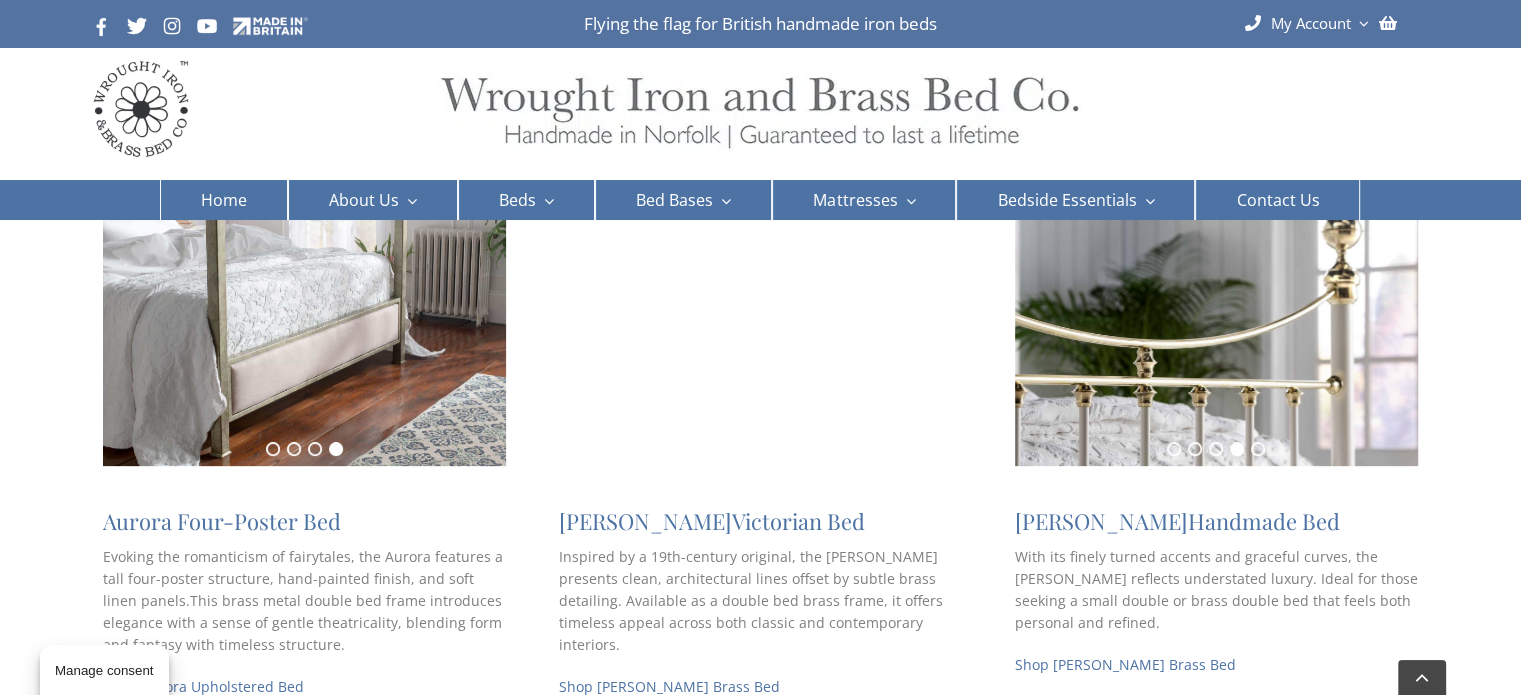 scroll, scrollTop: 283, scrollLeft: 0, axis: vertical 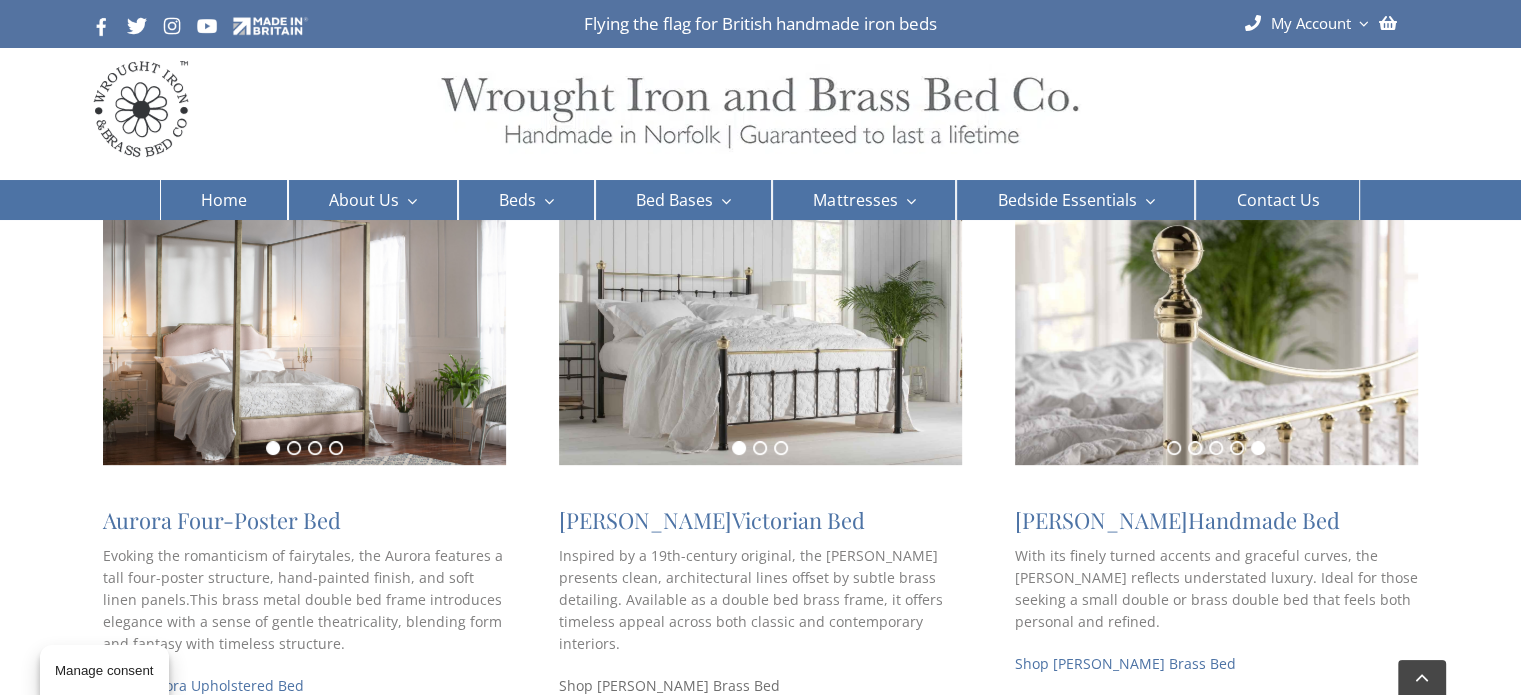 click on "Shop [PERSON_NAME] Brass Bed" at bounding box center (669, 685) 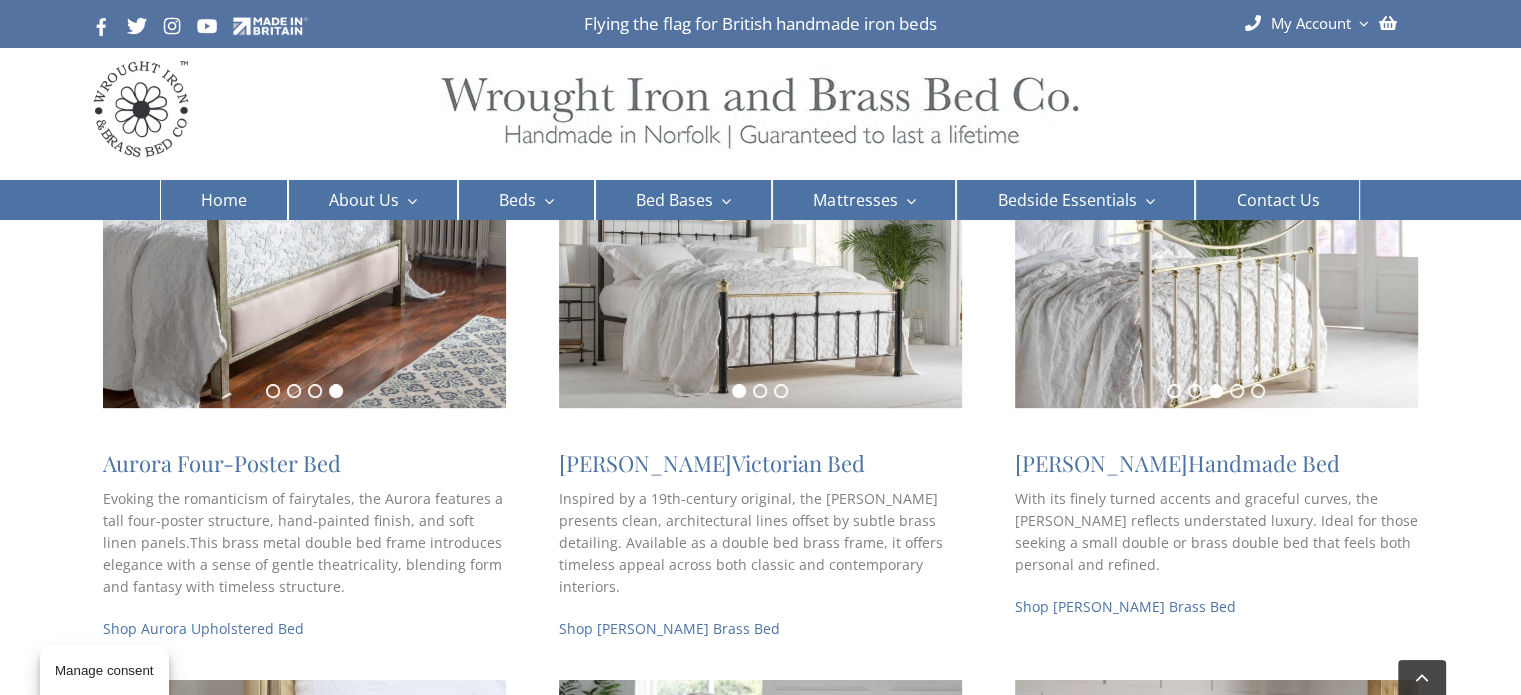 scroll, scrollTop: 342, scrollLeft: 0, axis: vertical 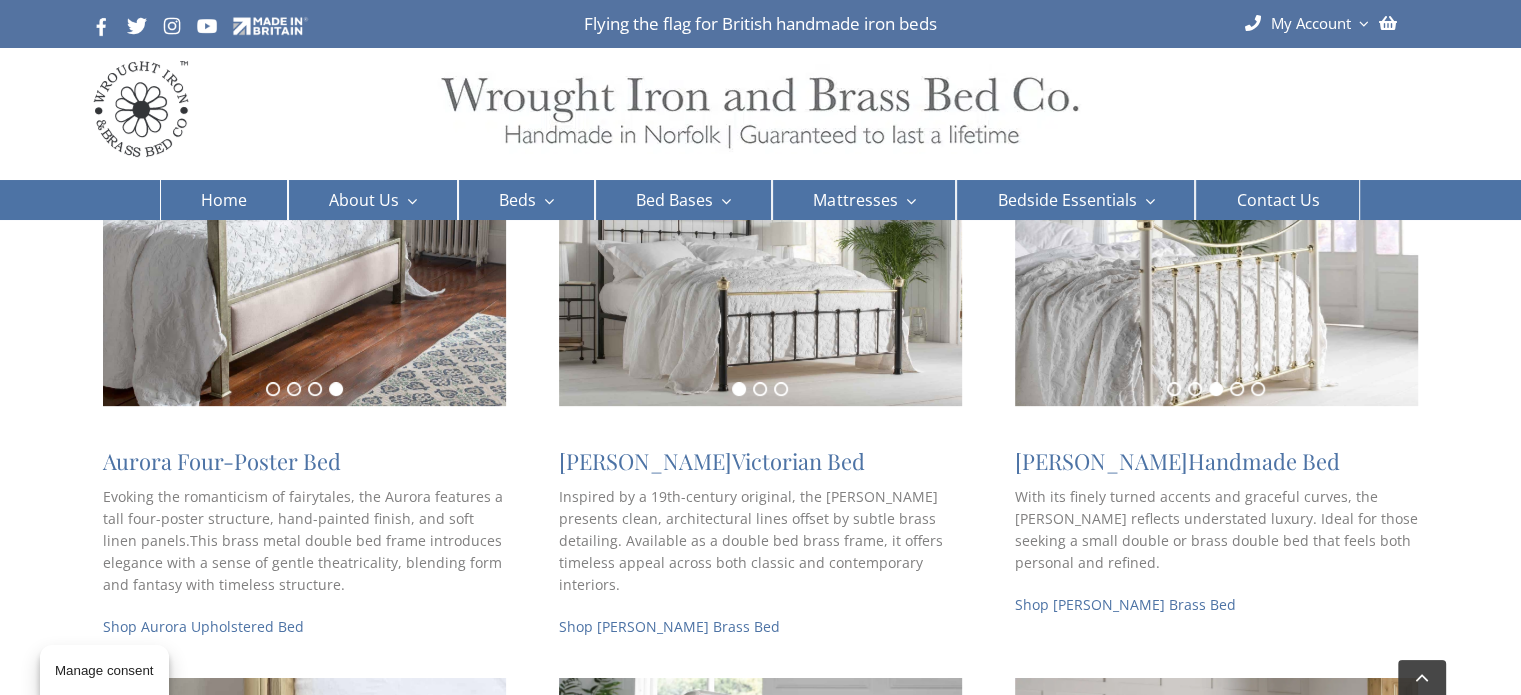 click on "Shop Lottie Brass Bed" at bounding box center (1125, 604) 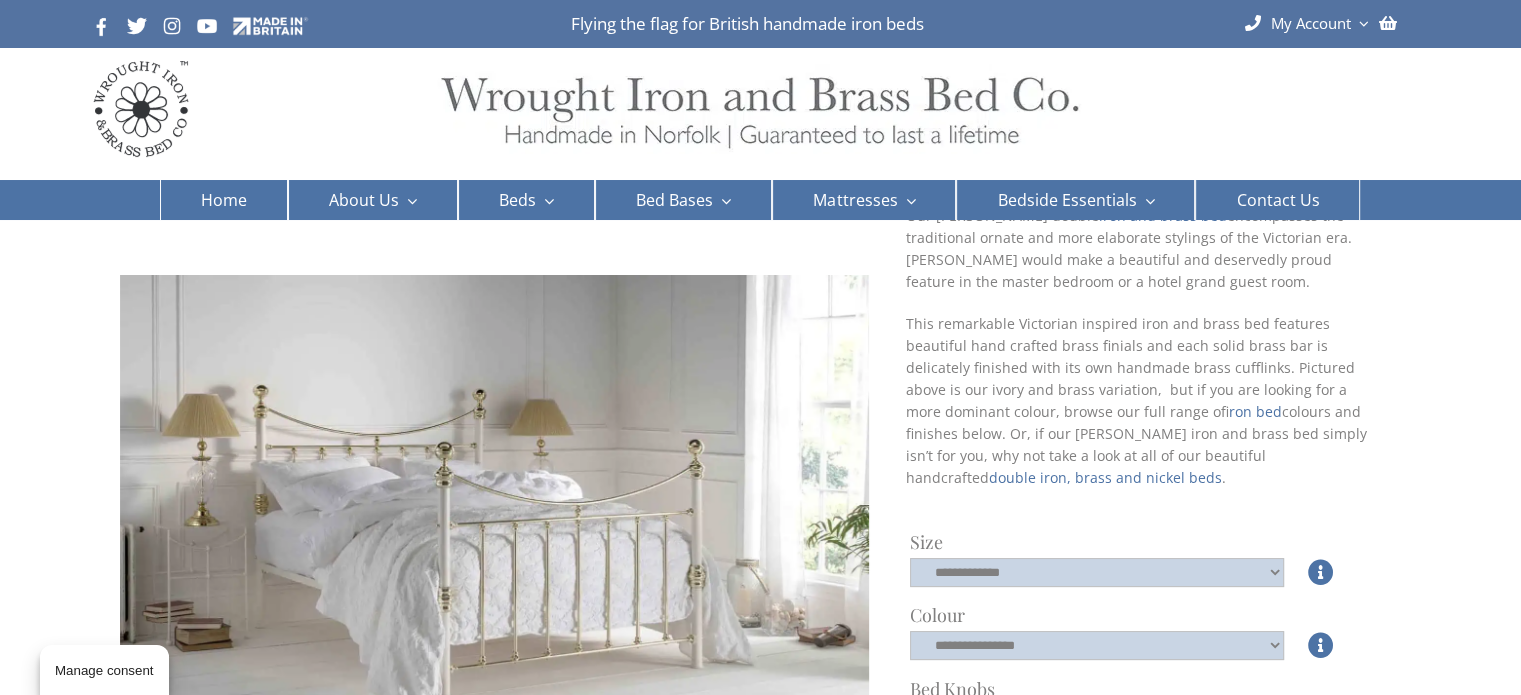scroll, scrollTop: 178, scrollLeft: 0, axis: vertical 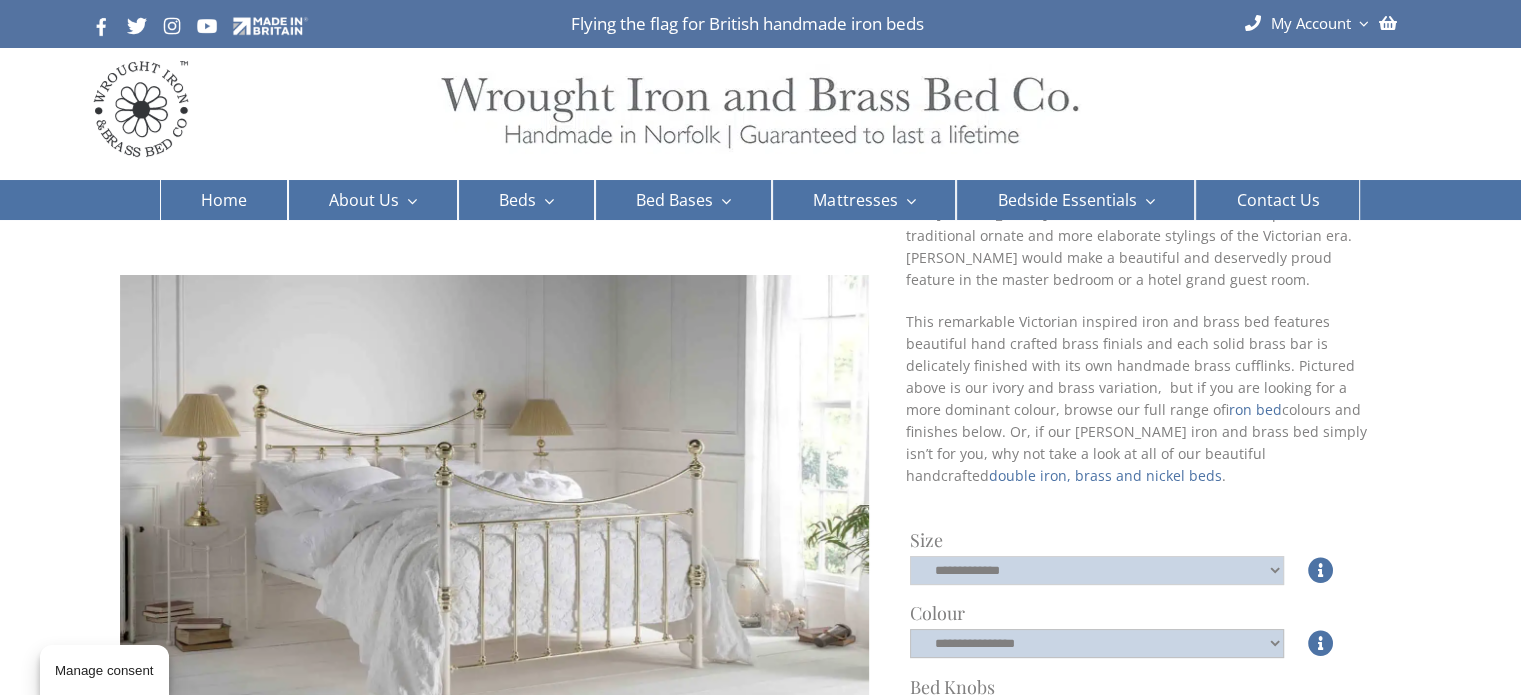 click on "**********" 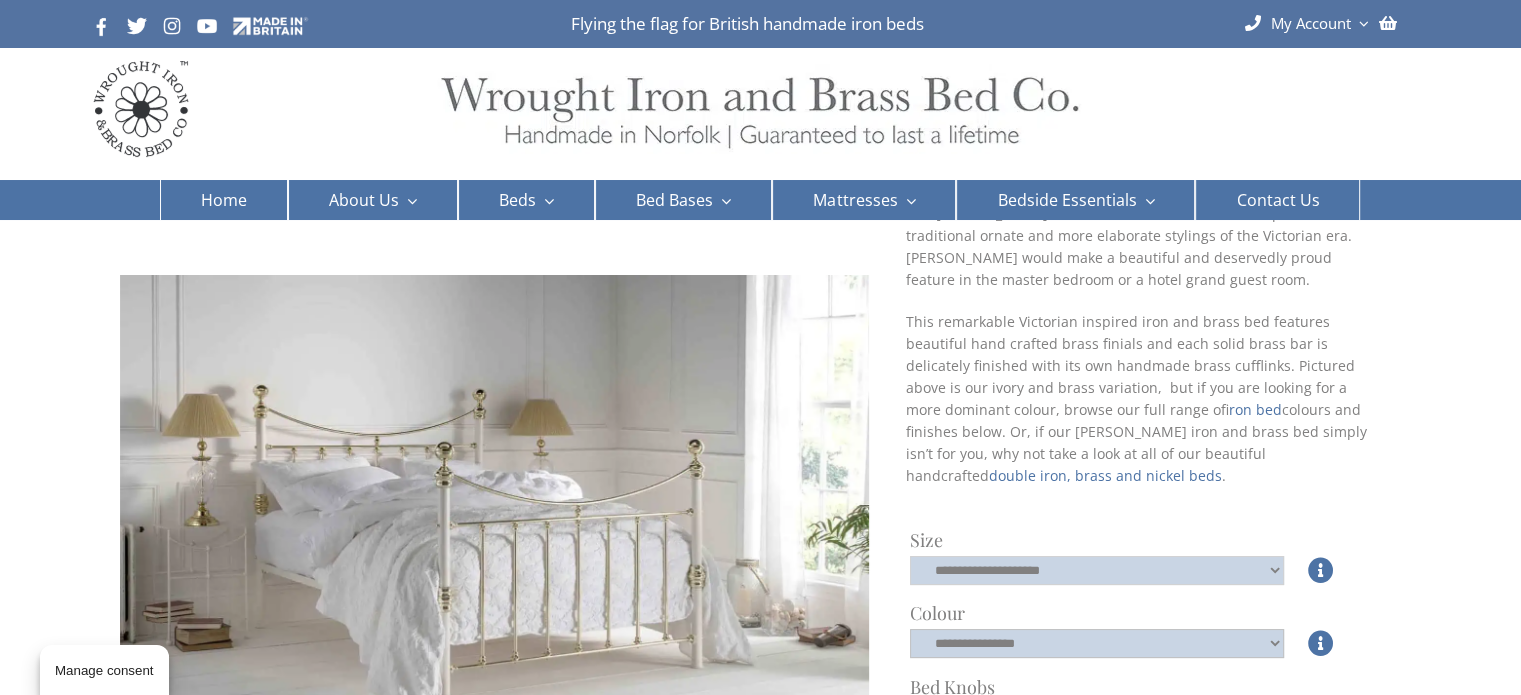 click on "**********" 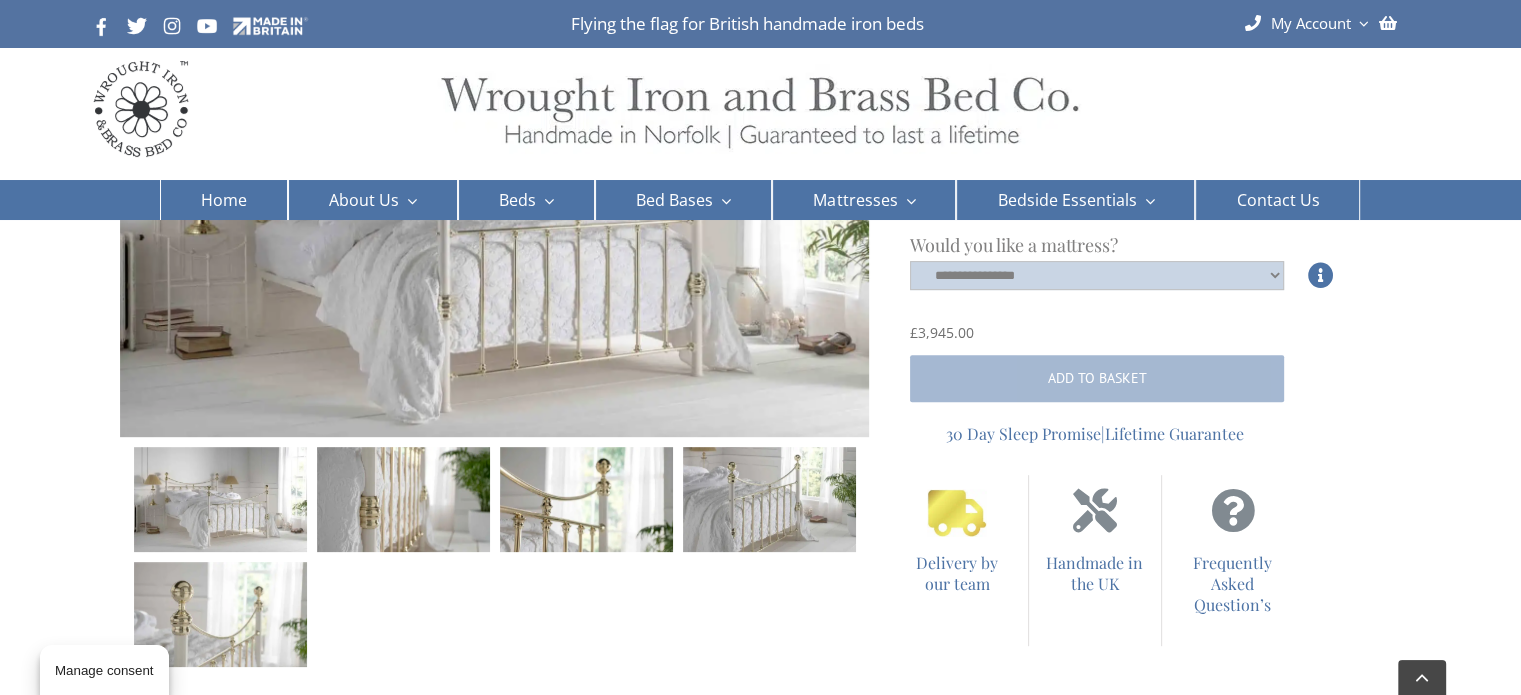scroll, scrollTop: 768, scrollLeft: 0, axis: vertical 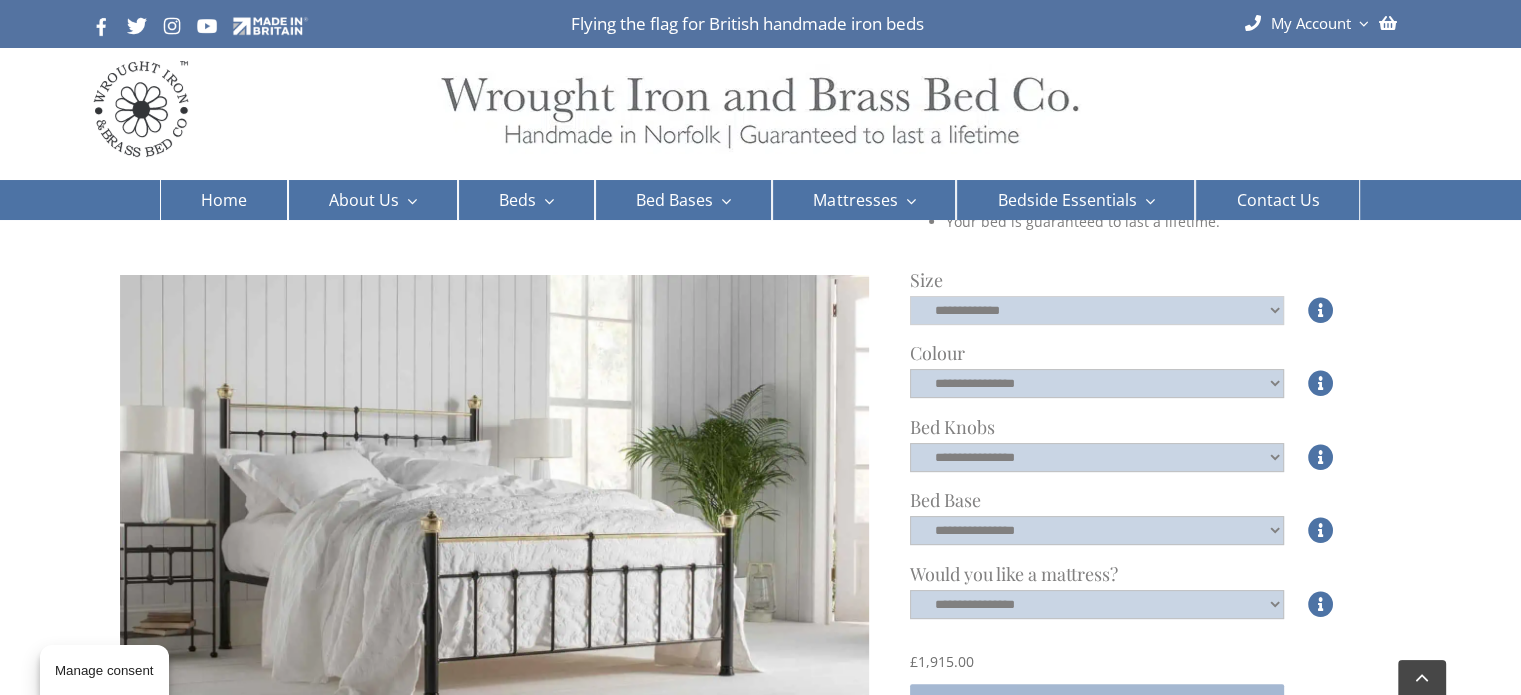 click on "**********" 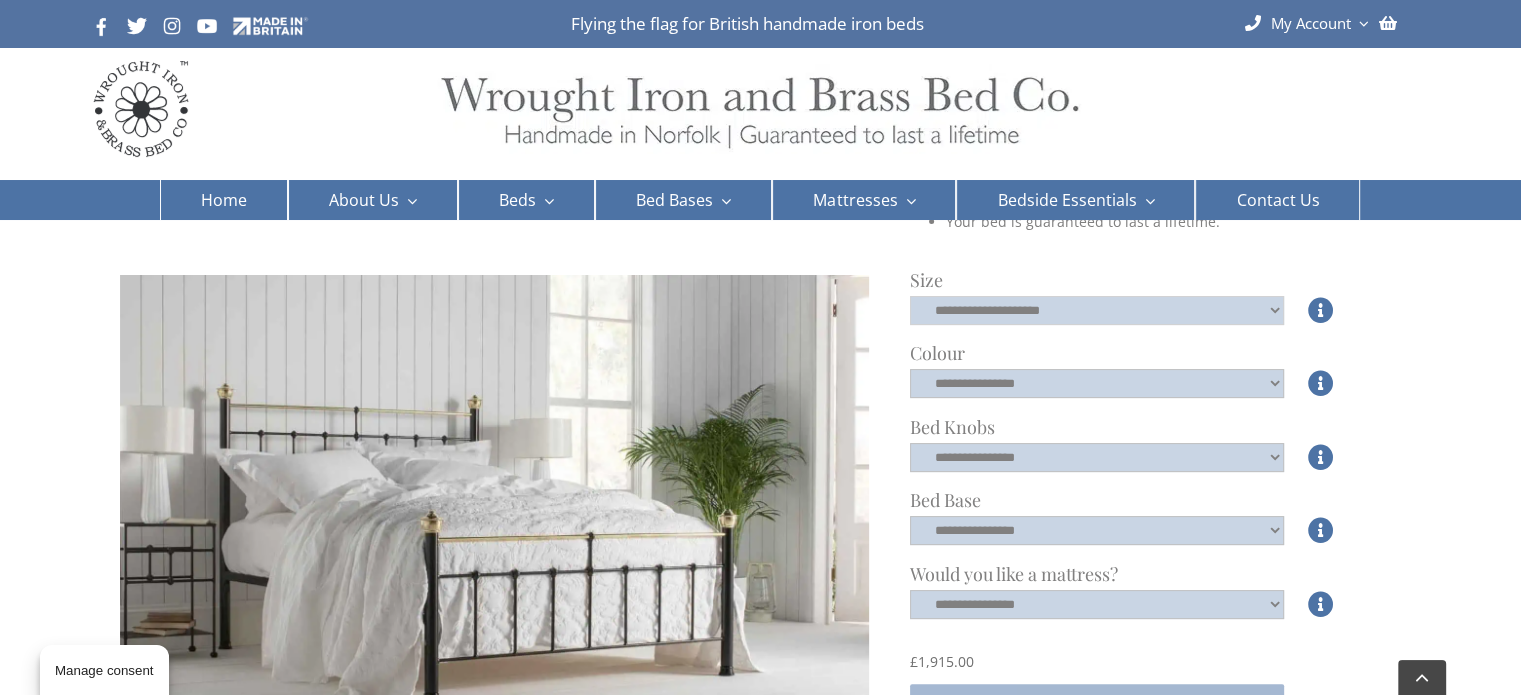 click on "**********" 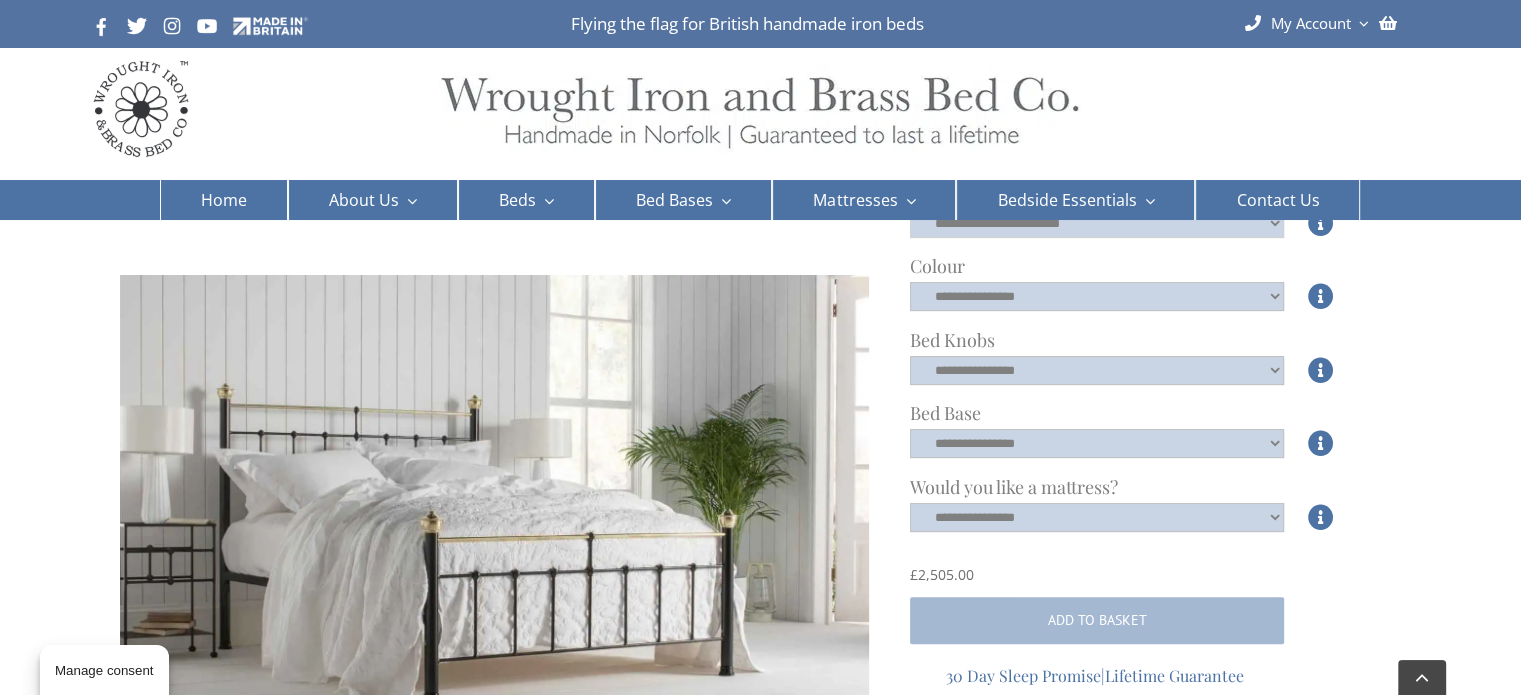 scroll, scrollTop: 520, scrollLeft: 0, axis: vertical 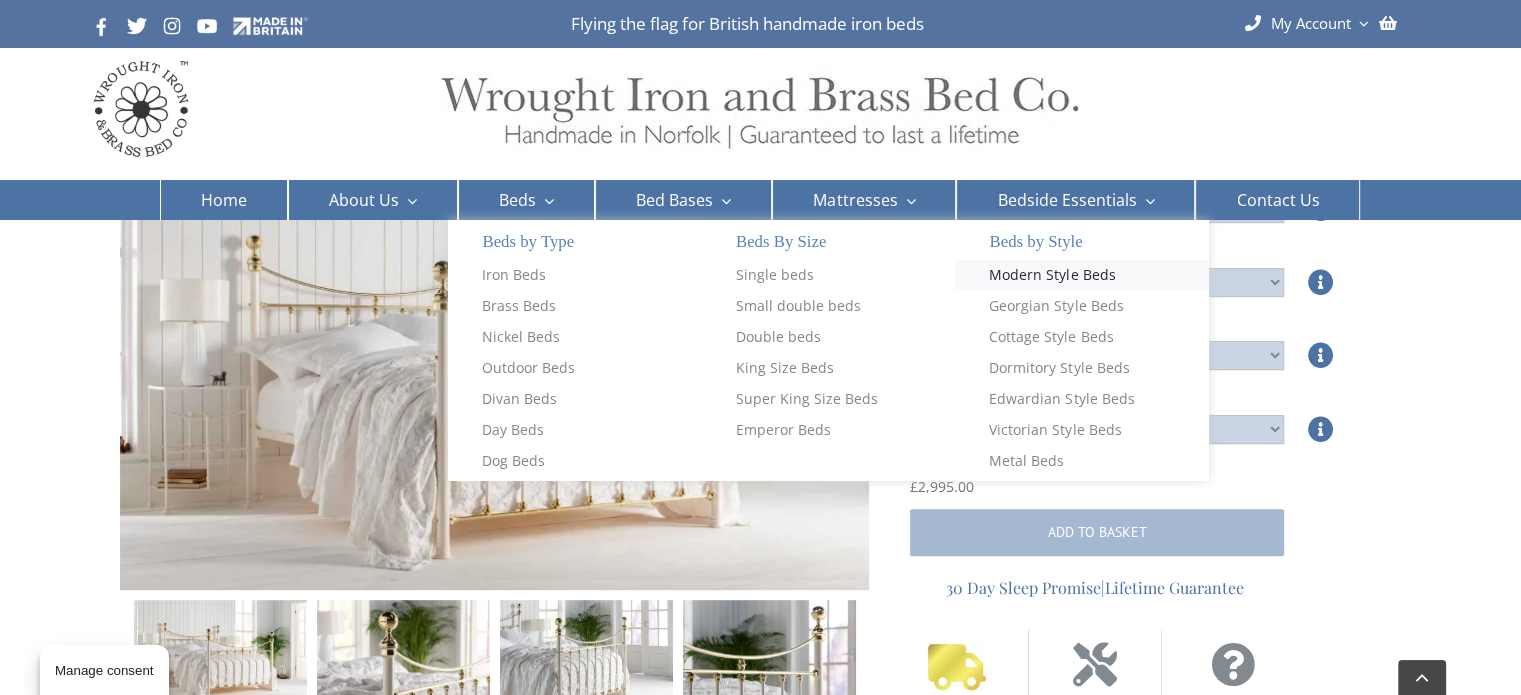 click on "Modern Style Beds" at bounding box center (1052, 275) 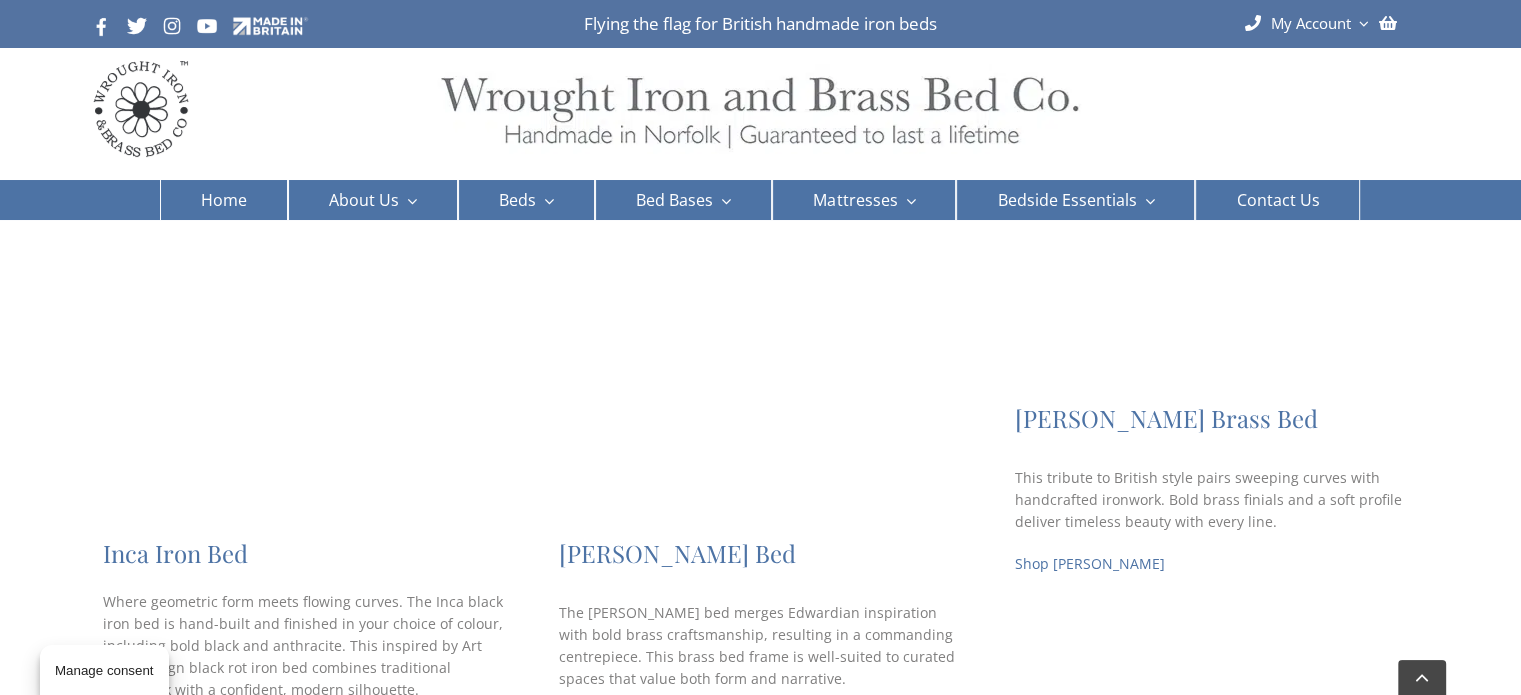 scroll, scrollTop: 486, scrollLeft: 0, axis: vertical 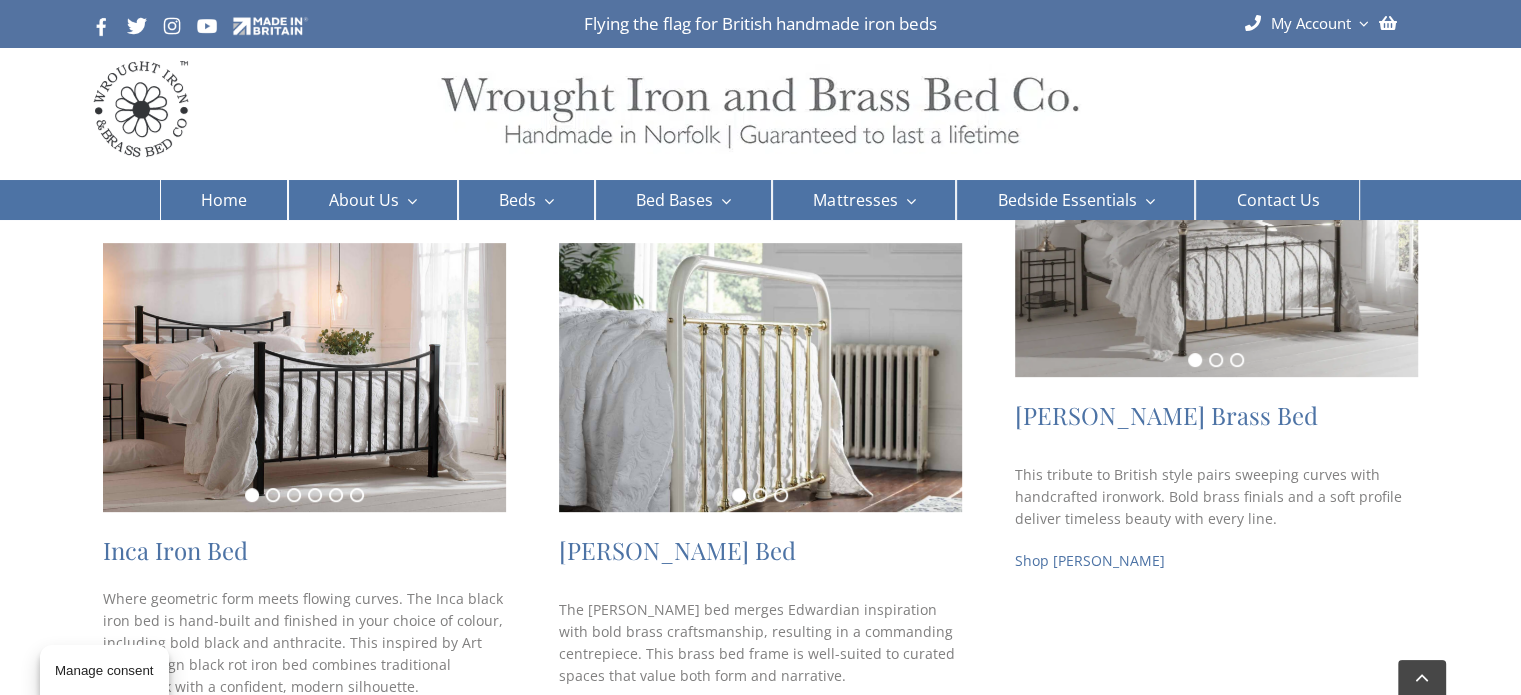 click on "Shop [PERSON_NAME] Brass Bed" at bounding box center (669, 717) 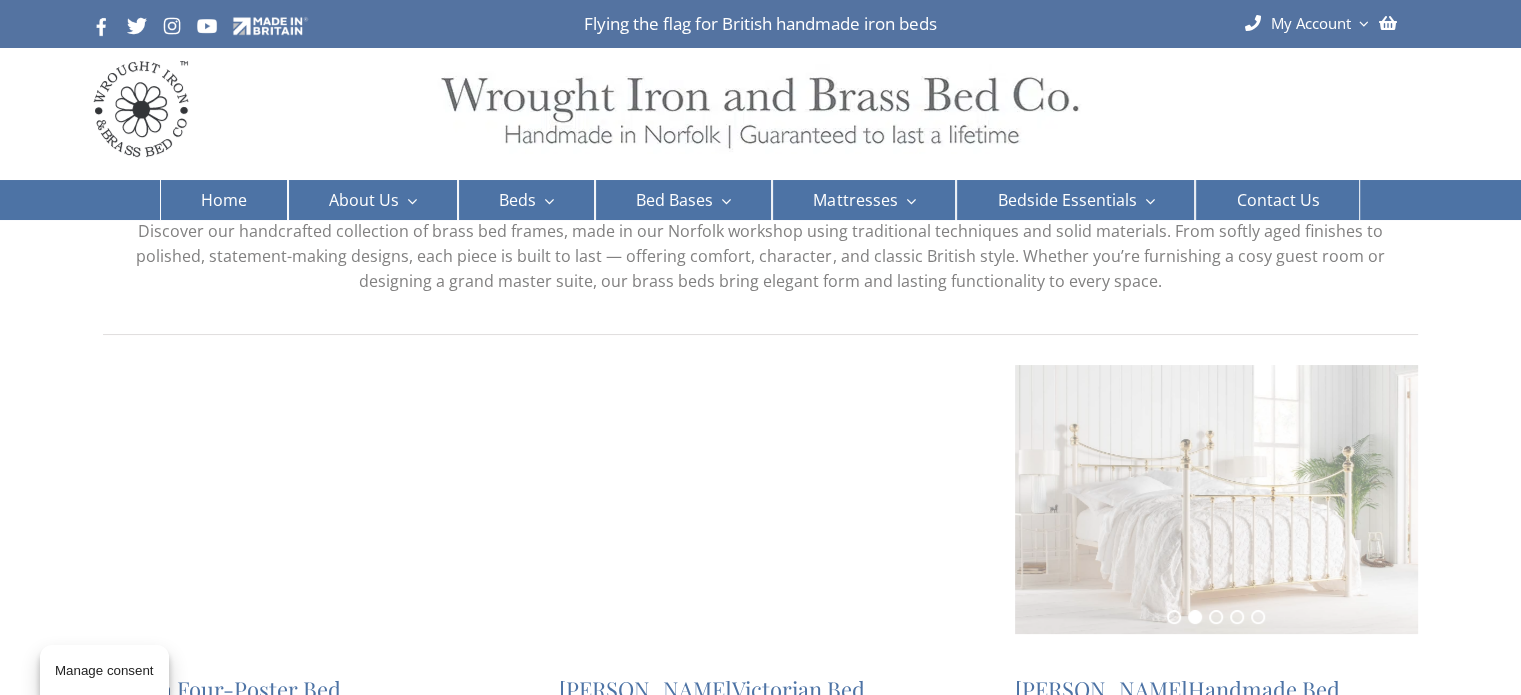 scroll, scrollTop: 111, scrollLeft: 0, axis: vertical 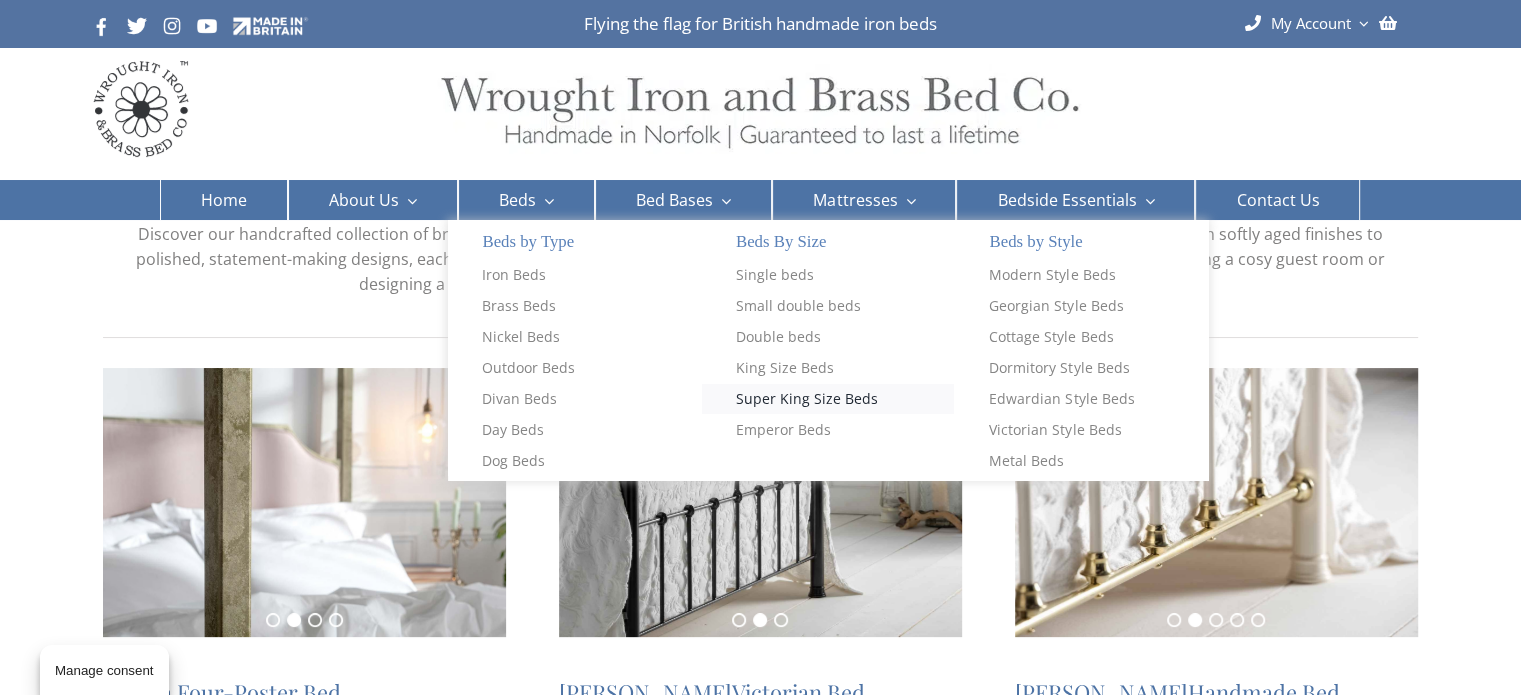 click on "Super King Size Beds" at bounding box center [807, 399] 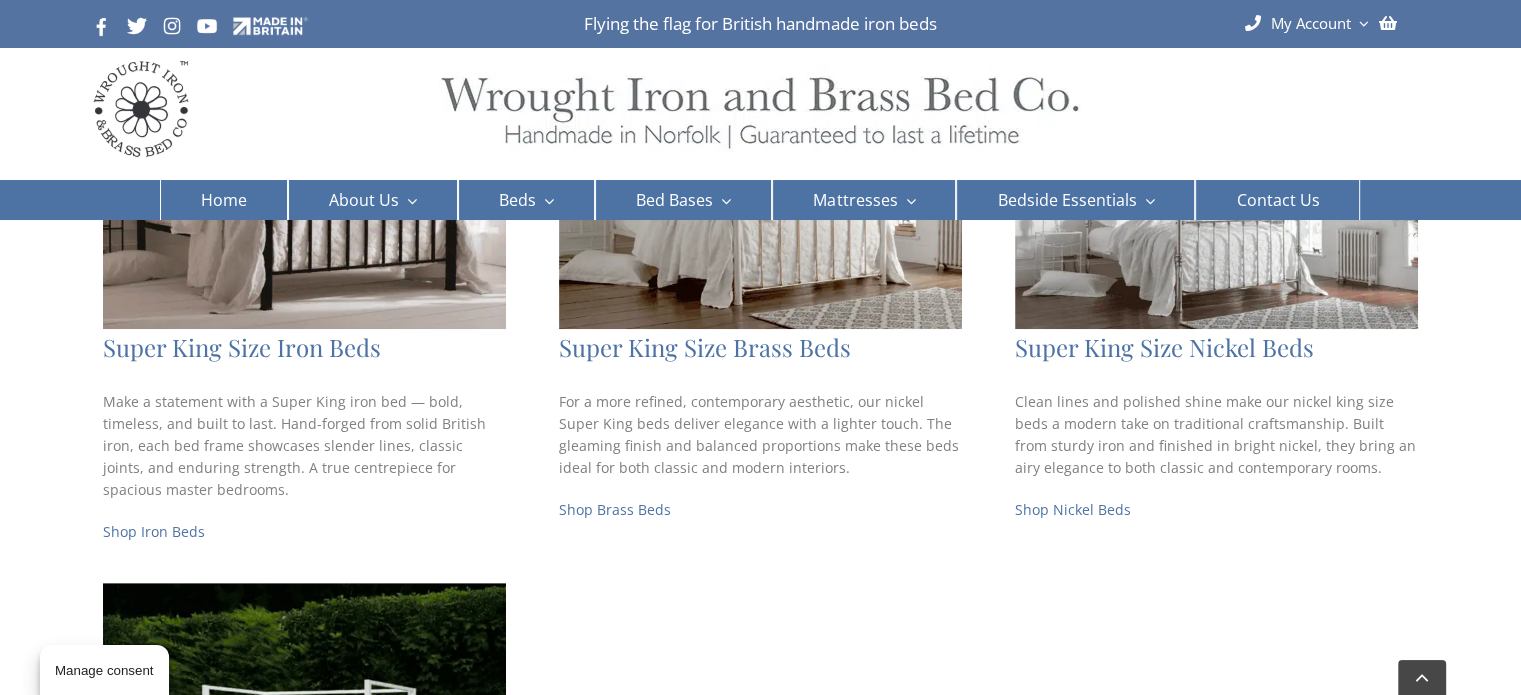 scroll, scrollTop: 810, scrollLeft: 0, axis: vertical 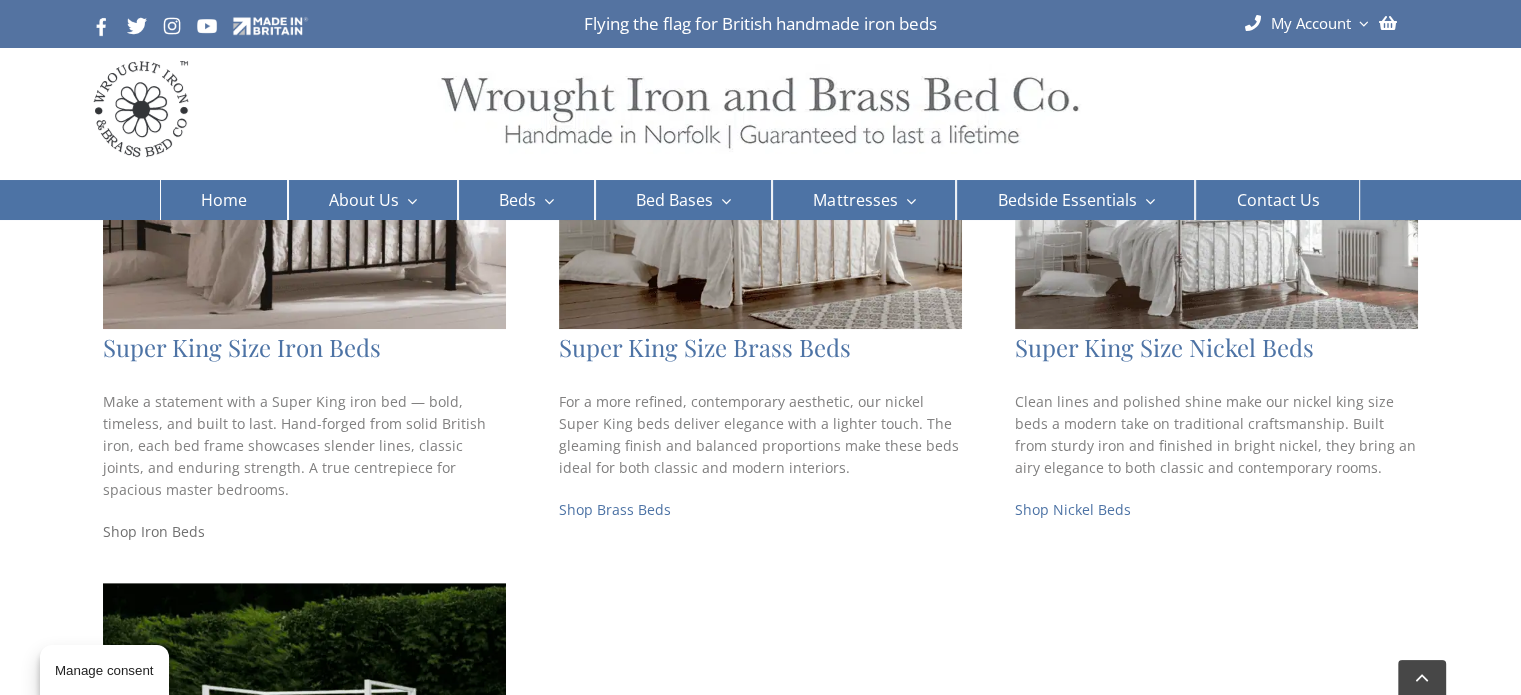 click on "Shop Iron Beds" at bounding box center (154, 531) 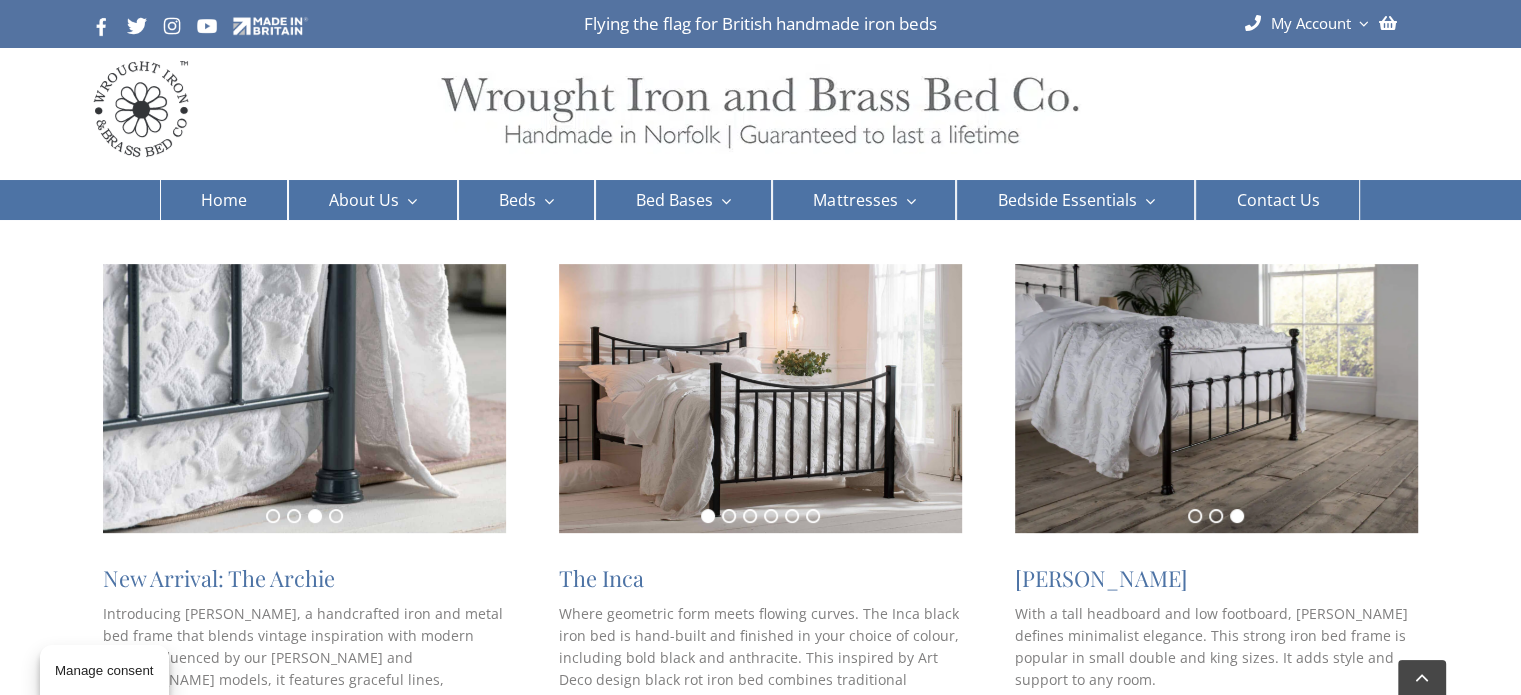 scroll, scrollTop: 330, scrollLeft: 0, axis: vertical 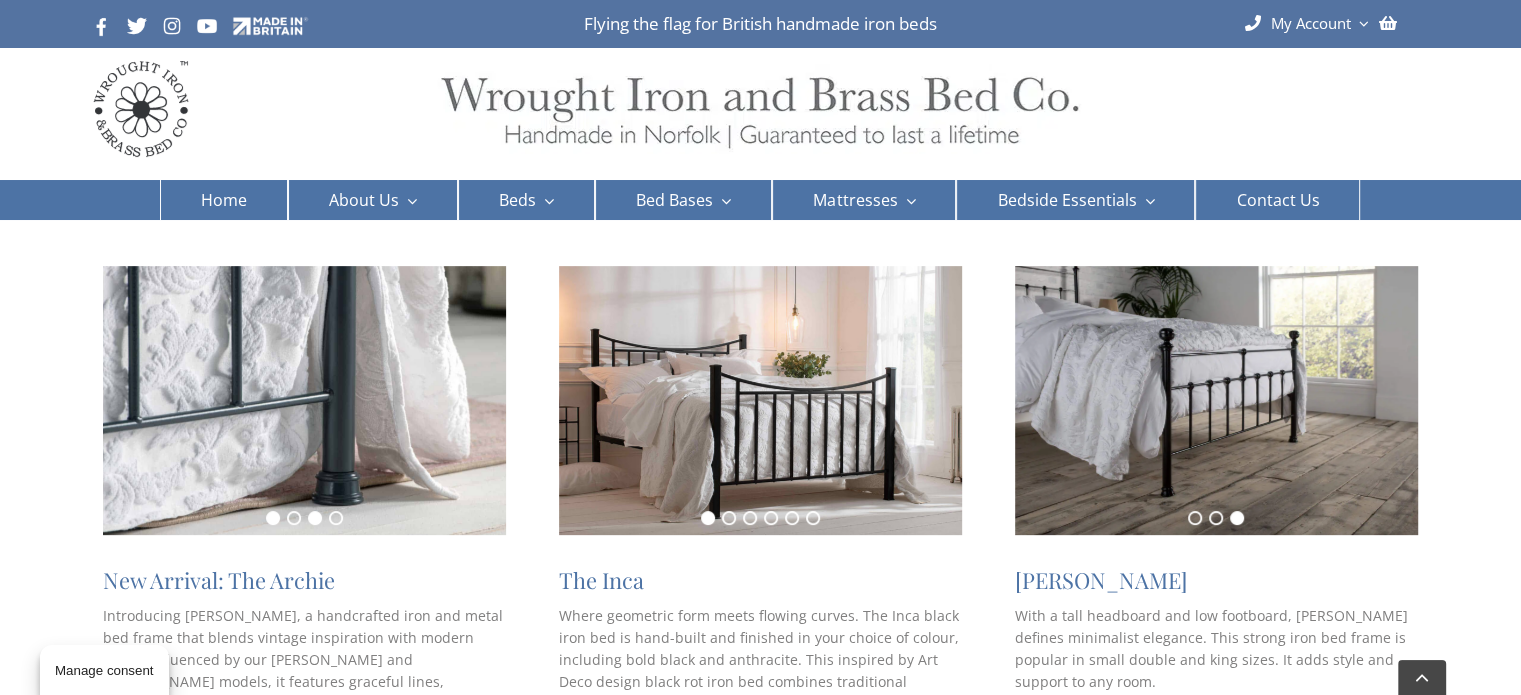 click on "1" at bounding box center (273, 518) 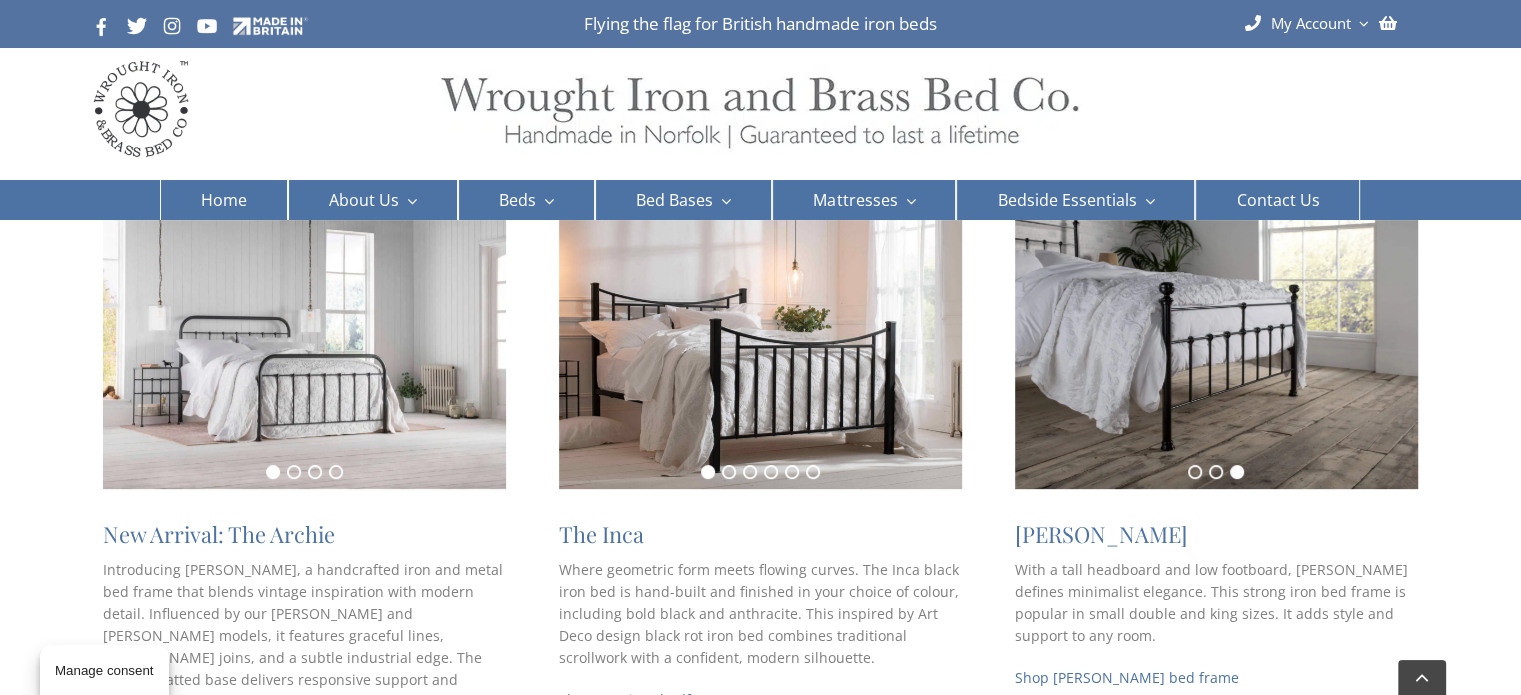 scroll, scrollTop: 379, scrollLeft: 0, axis: vertical 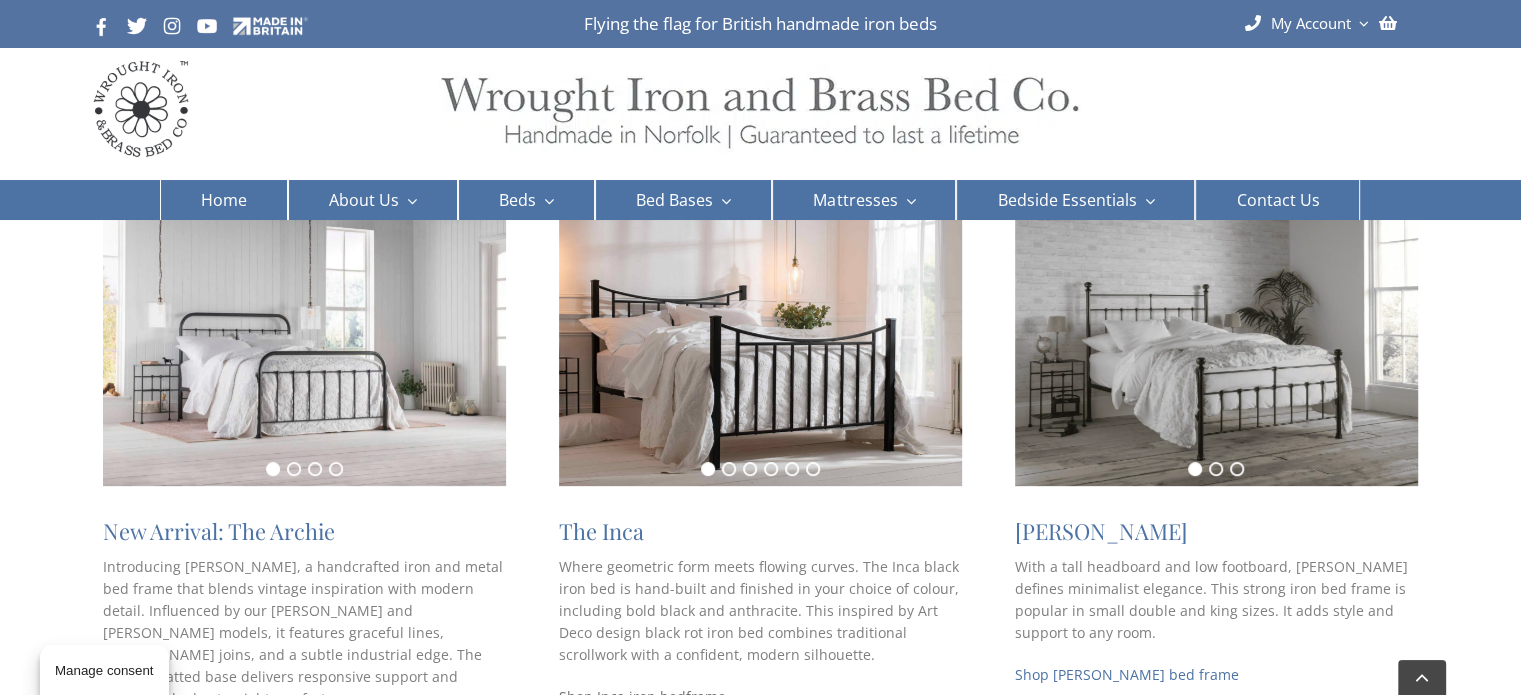 click on "Shop Inca iron bed" at bounding box center [622, 696] 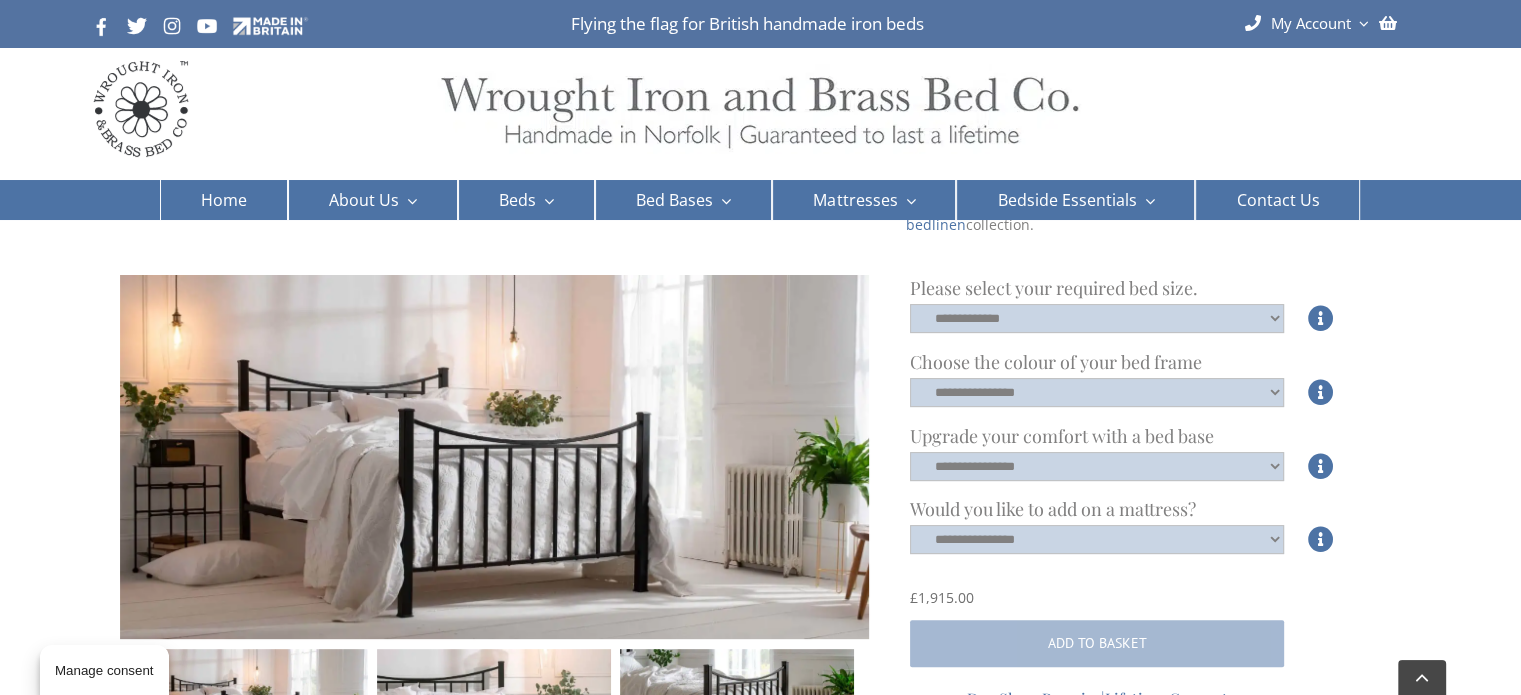 scroll, scrollTop: 478, scrollLeft: 0, axis: vertical 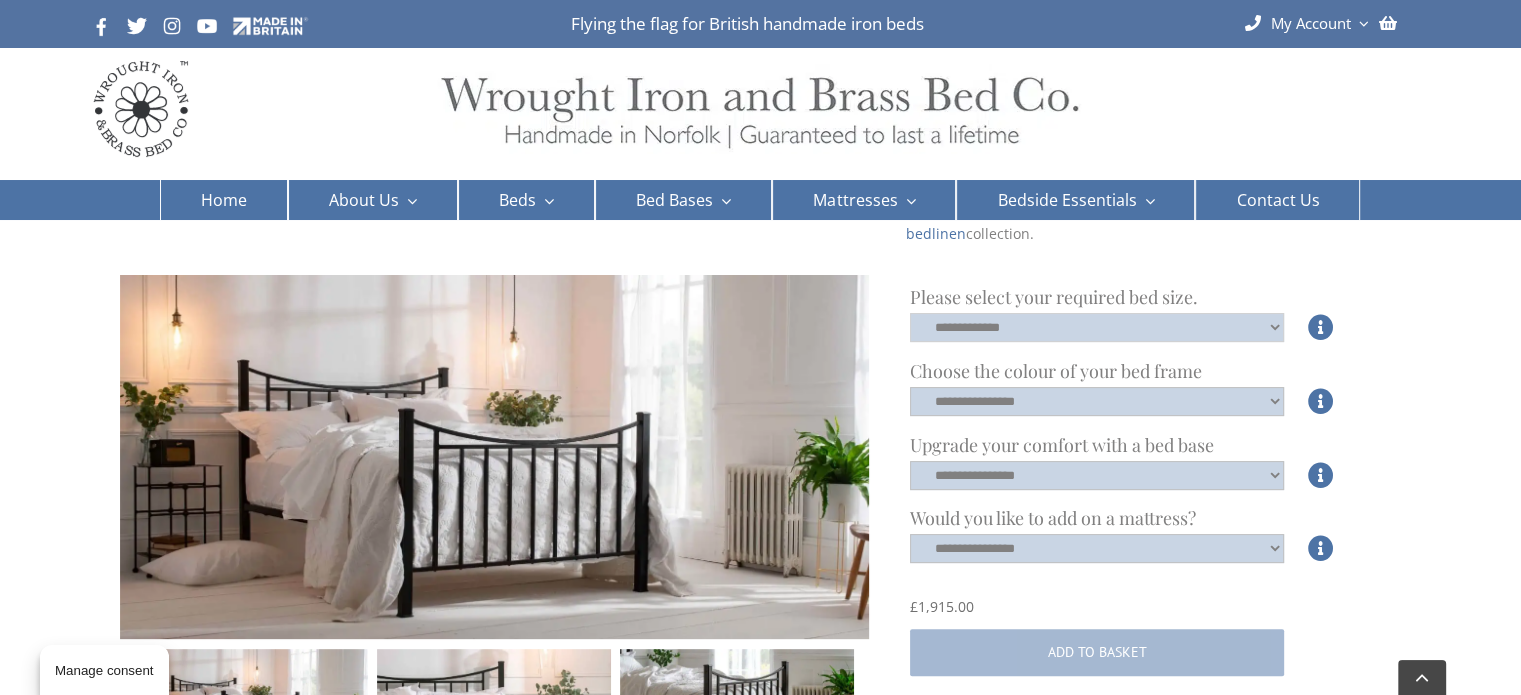 click on "**********" 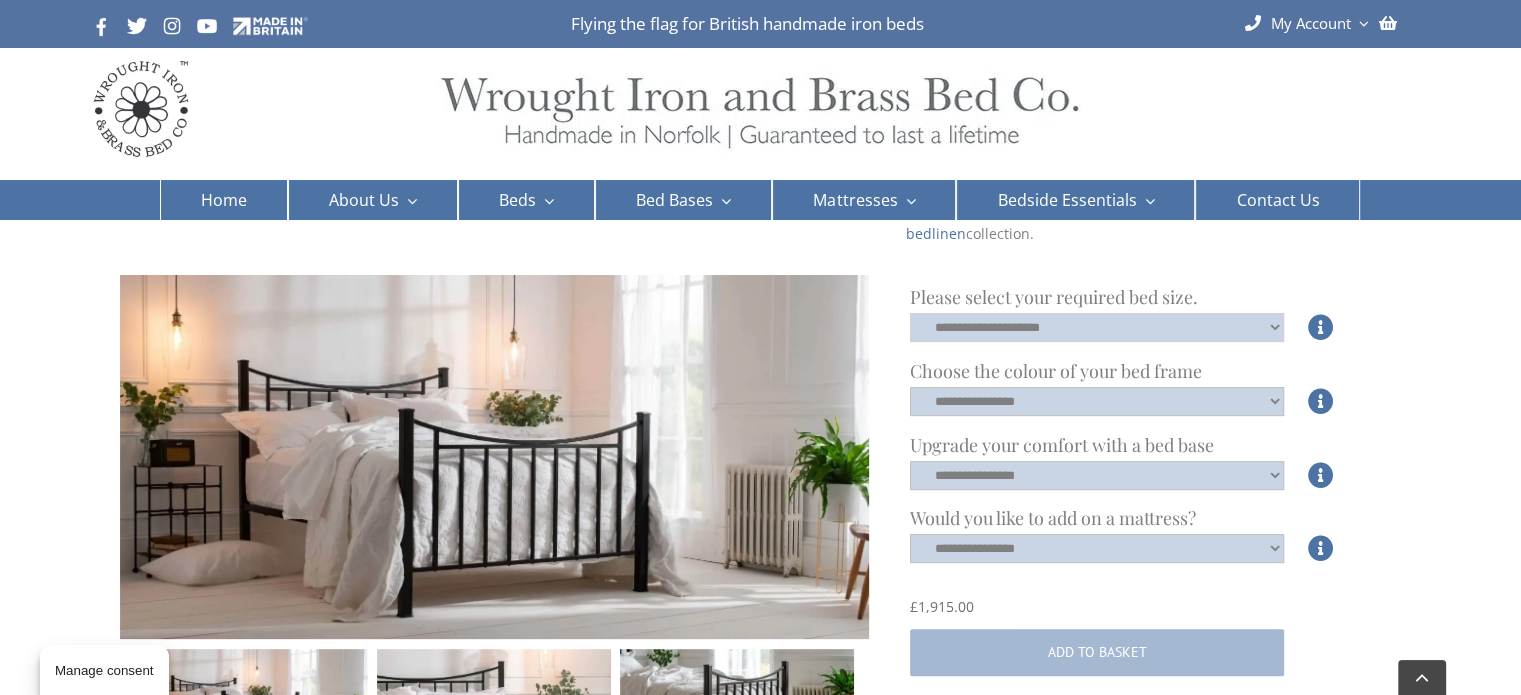 click on "**********" 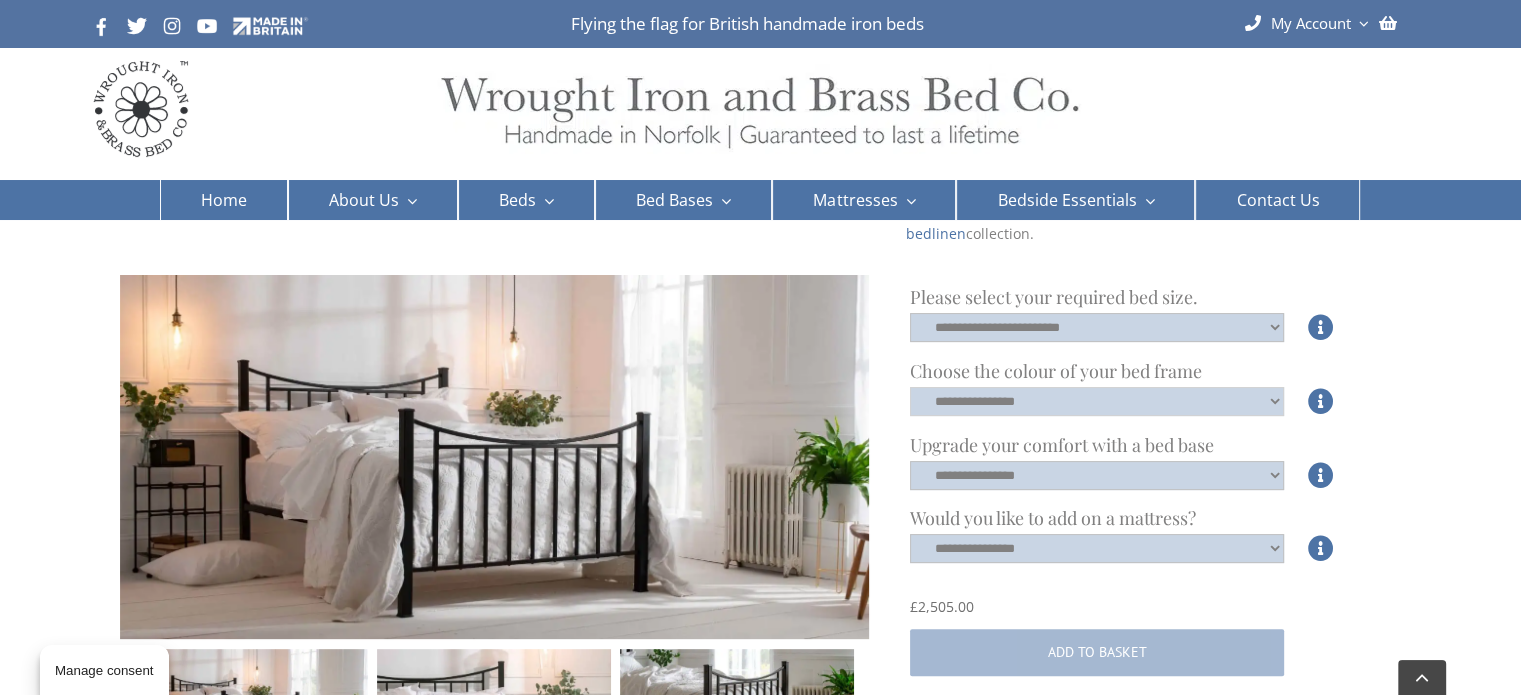 click on "**********" 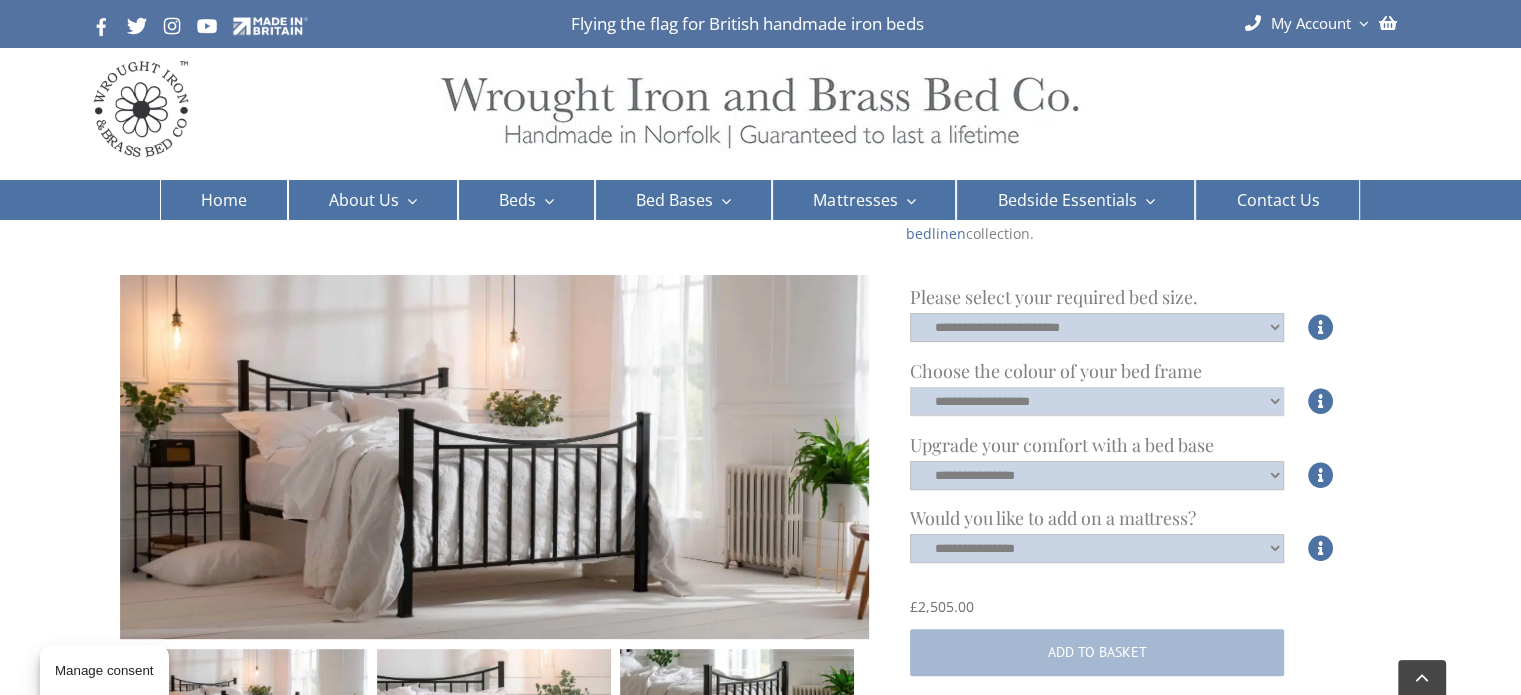 click on "**********" 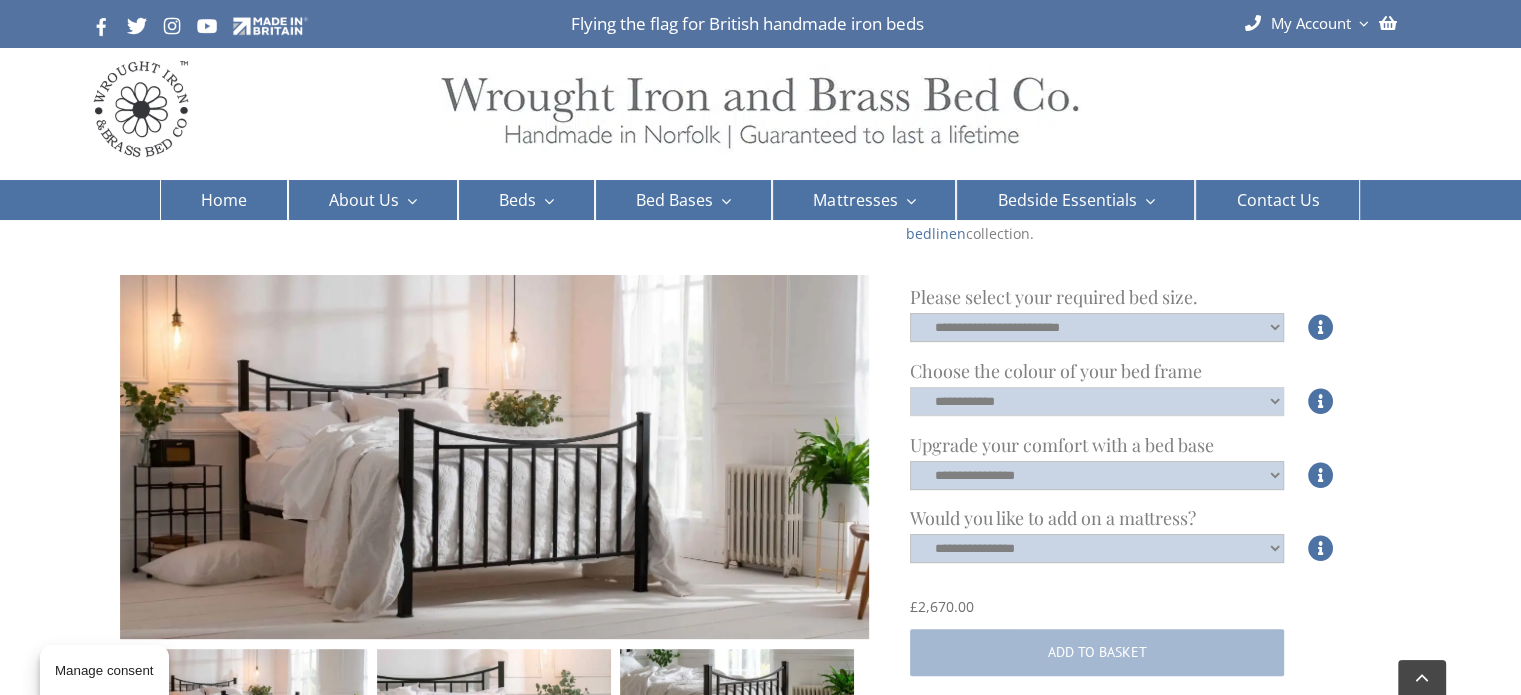 click on "**********" 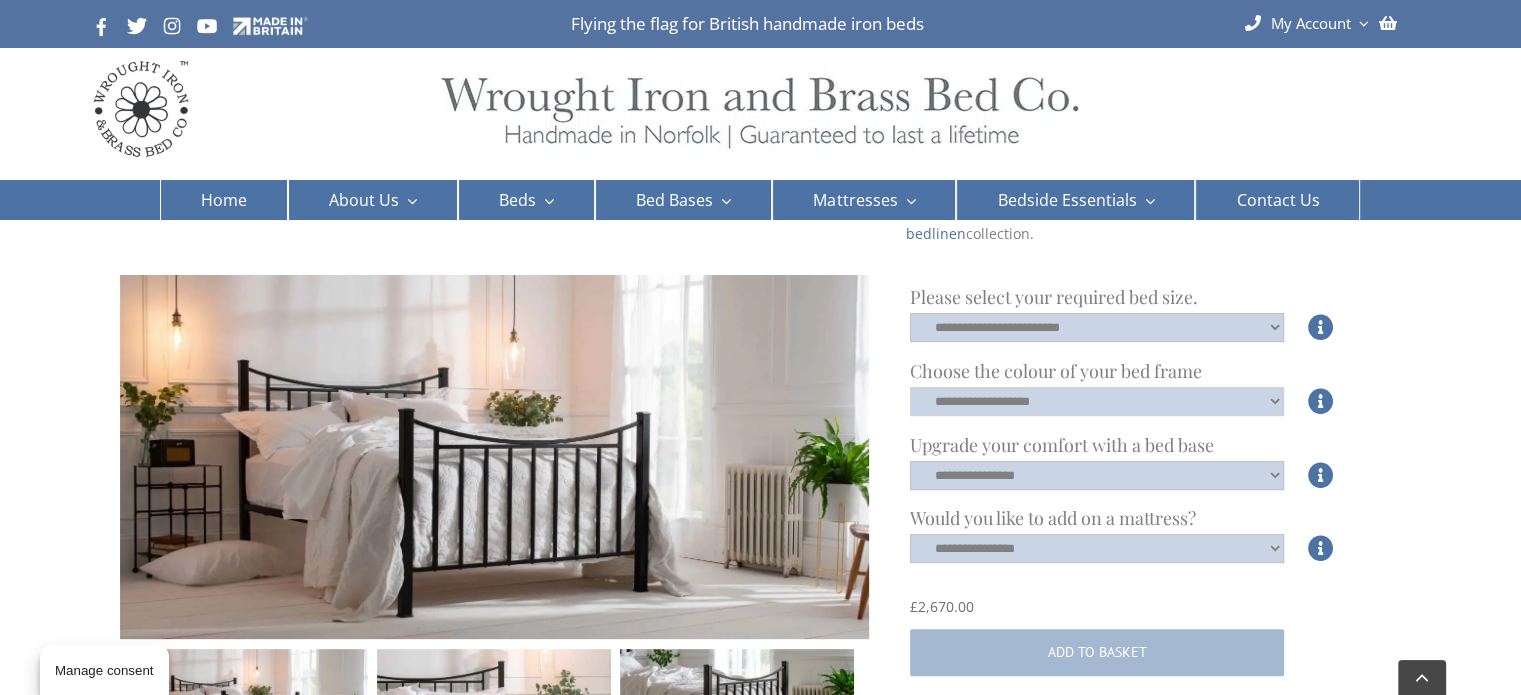 click on "**********" 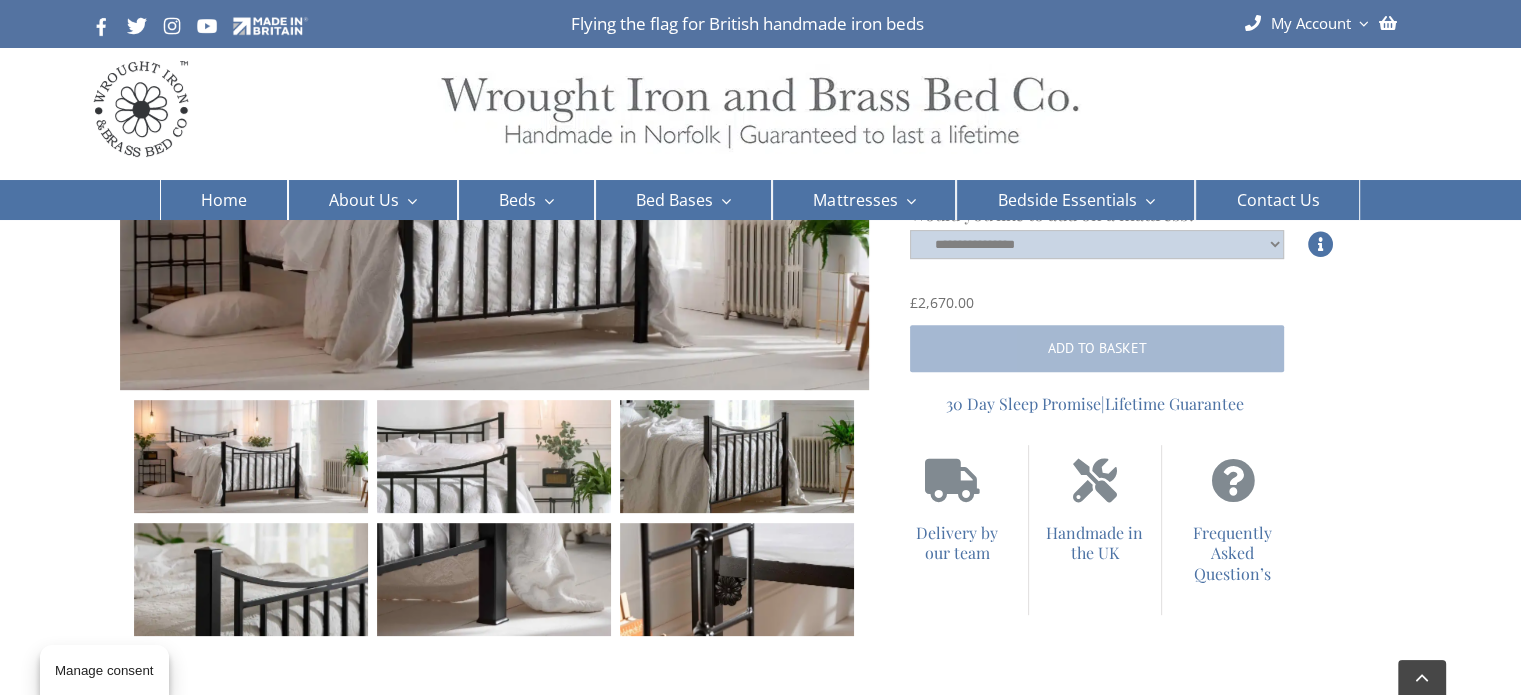 scroll, scrollTop: 783, scrollLeft: 0, axis: vertical 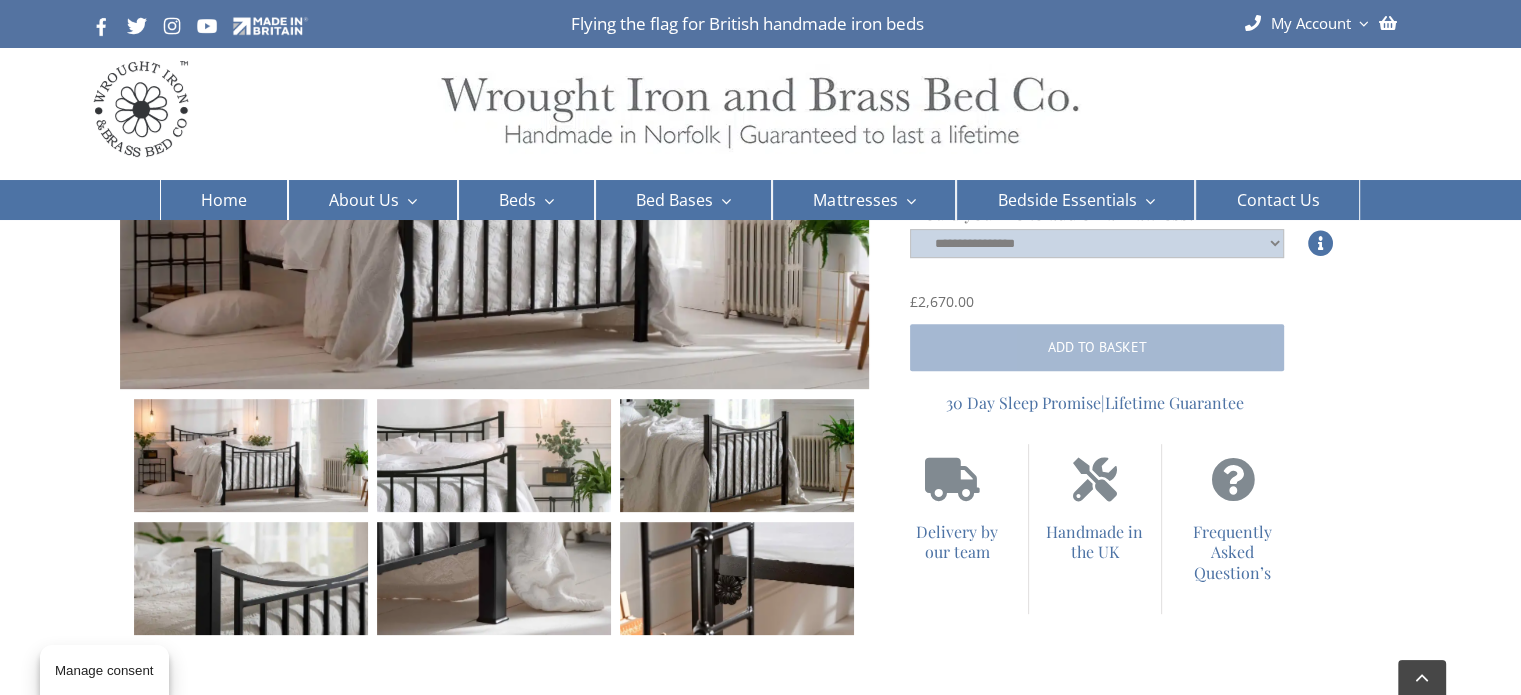 click at bounding box center [736, 577] 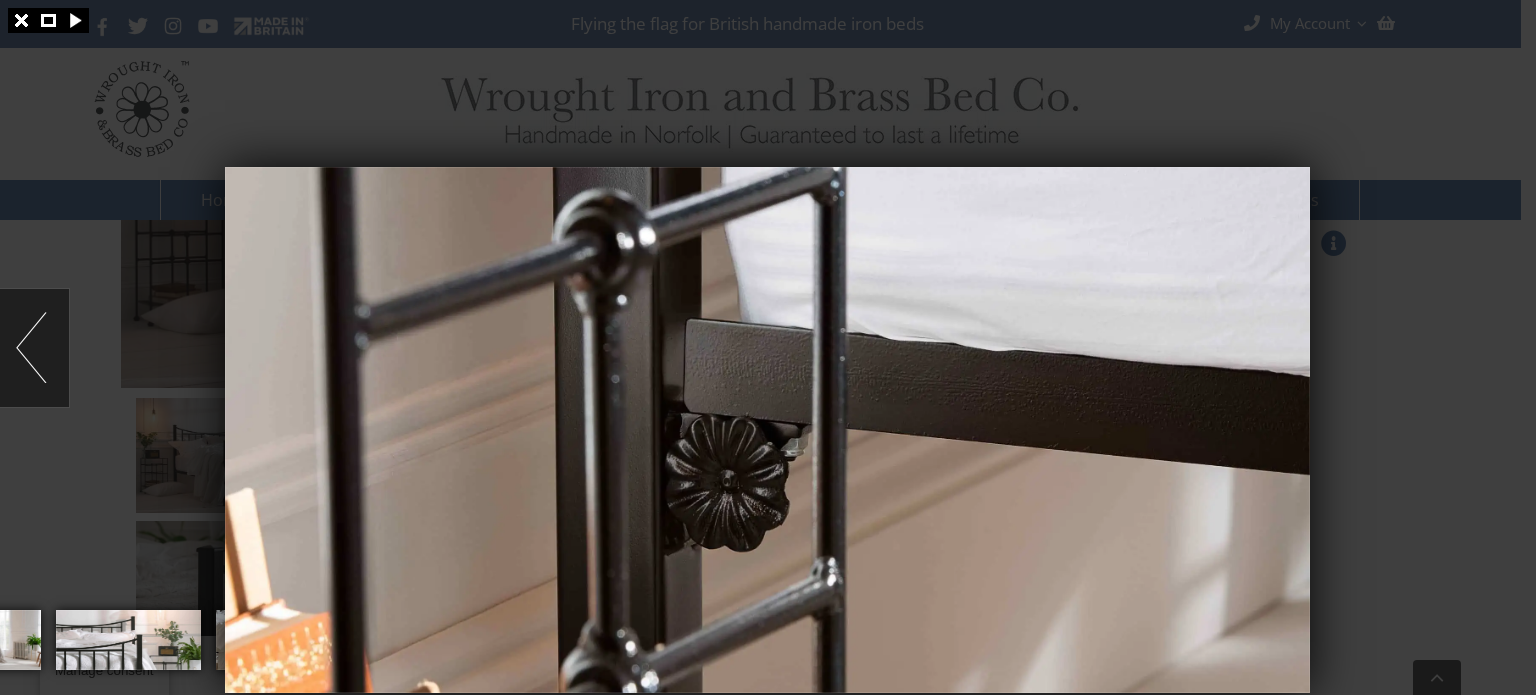 click at bounding box center (768, 347) 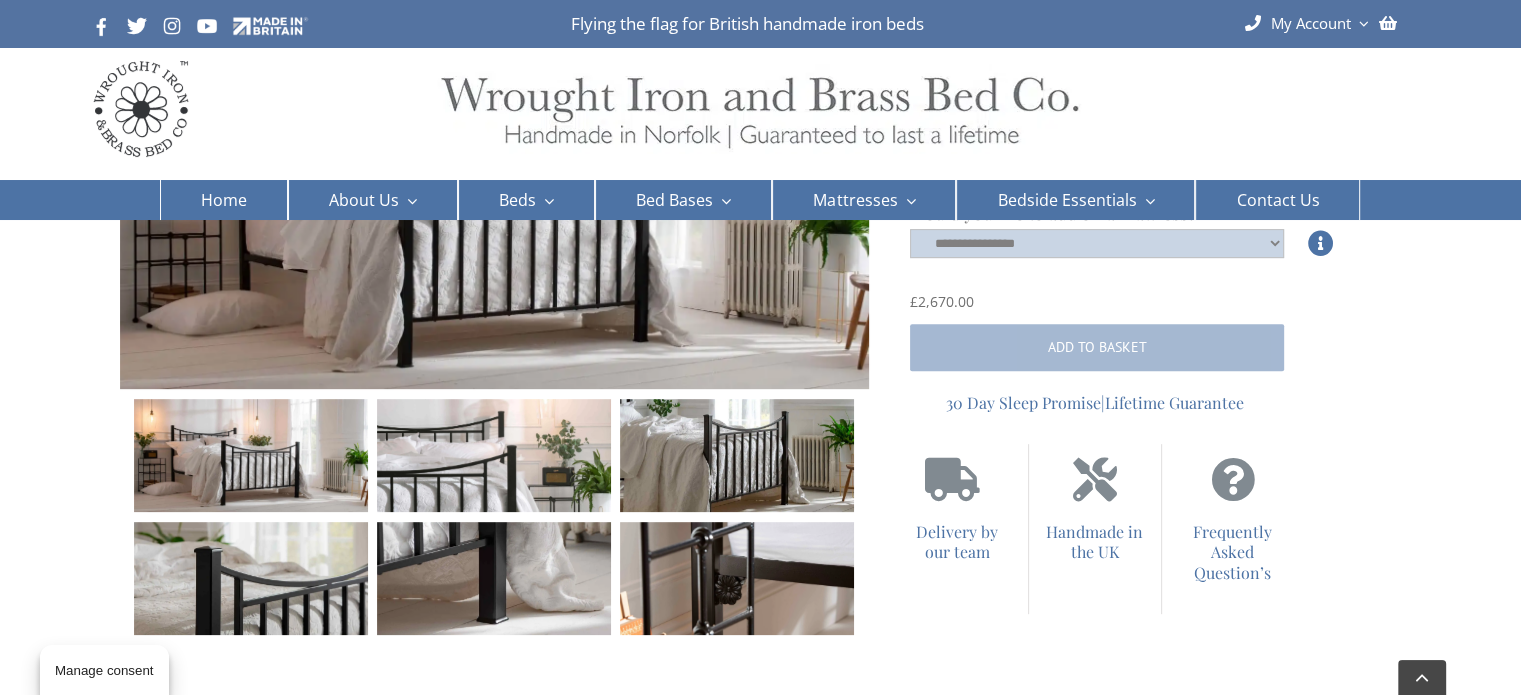 click at bounding box center [736, 454] 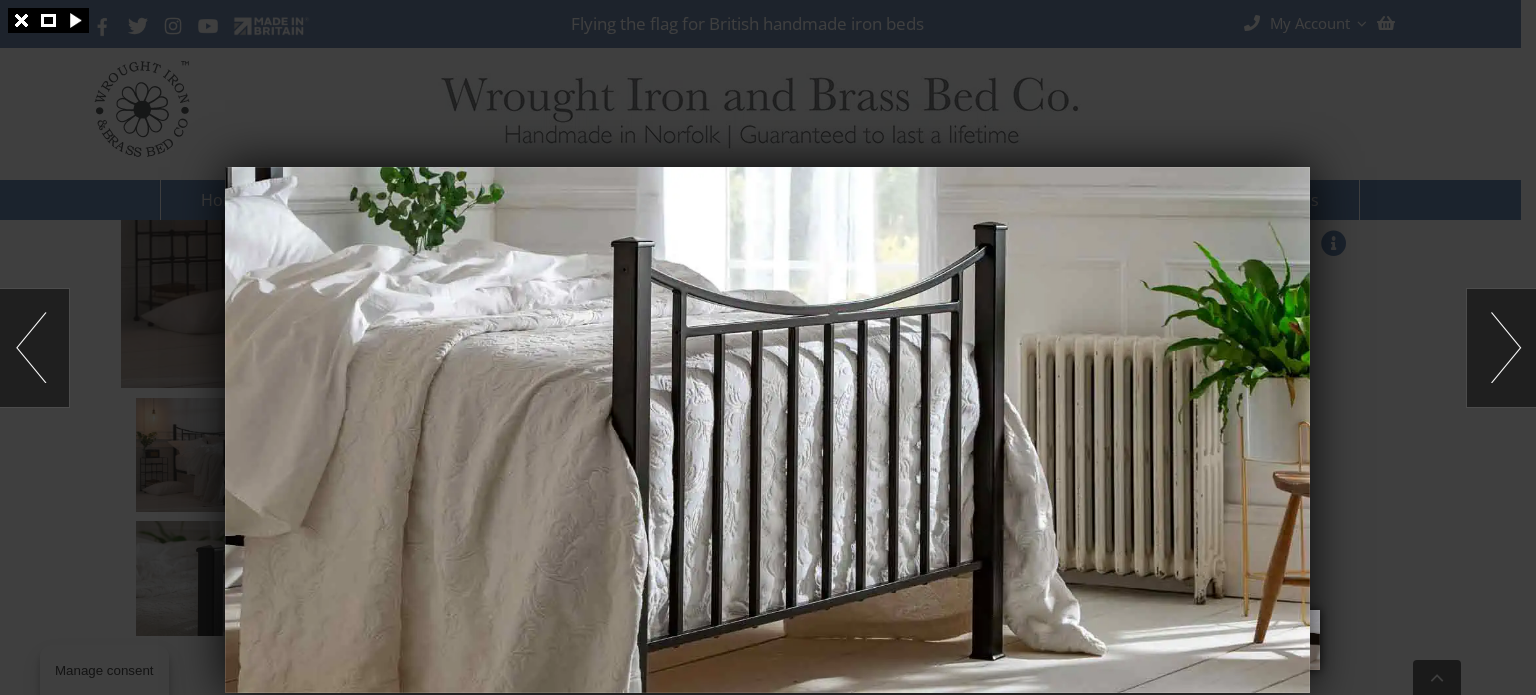 click at bounding box center (768, 347) 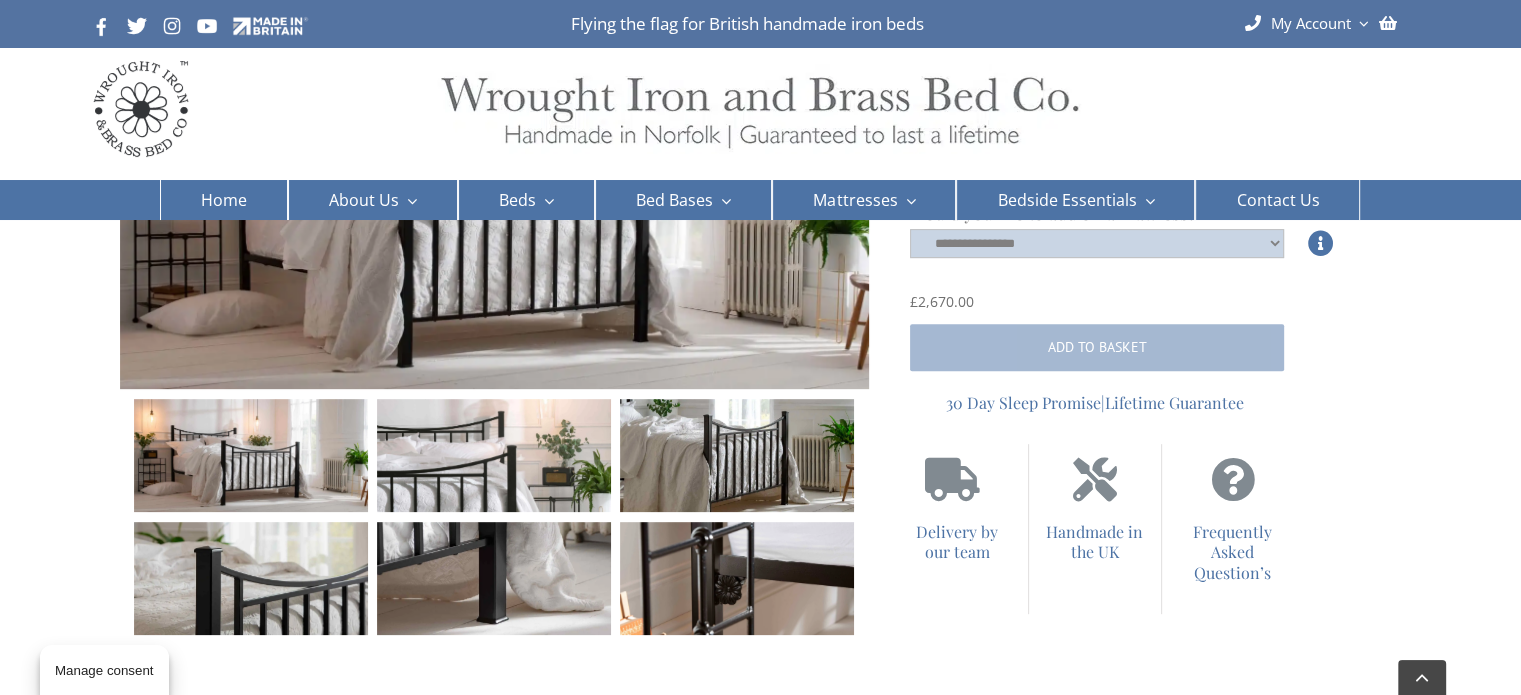 click at bounding box center (760, 119) 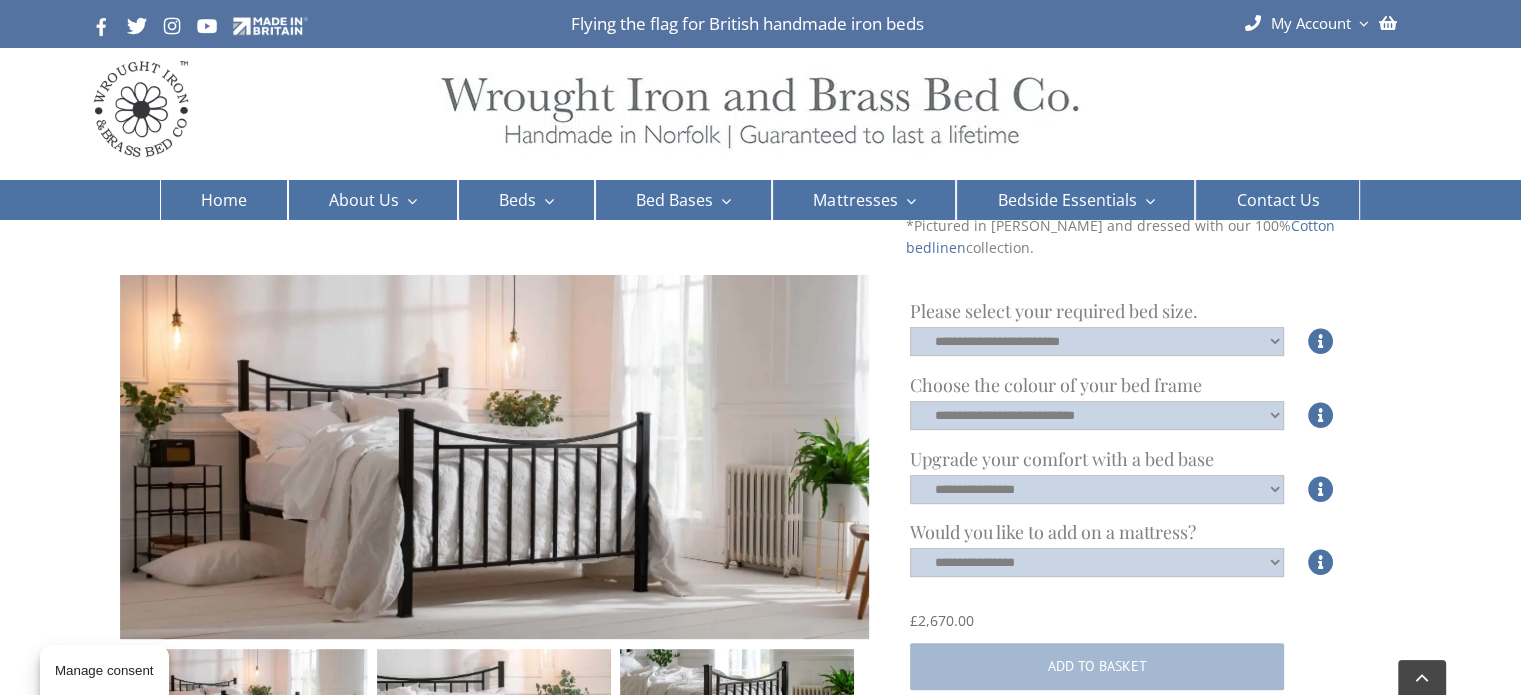 scroll, scrollTop: 463, scrollLeft: 0, axis: vertical 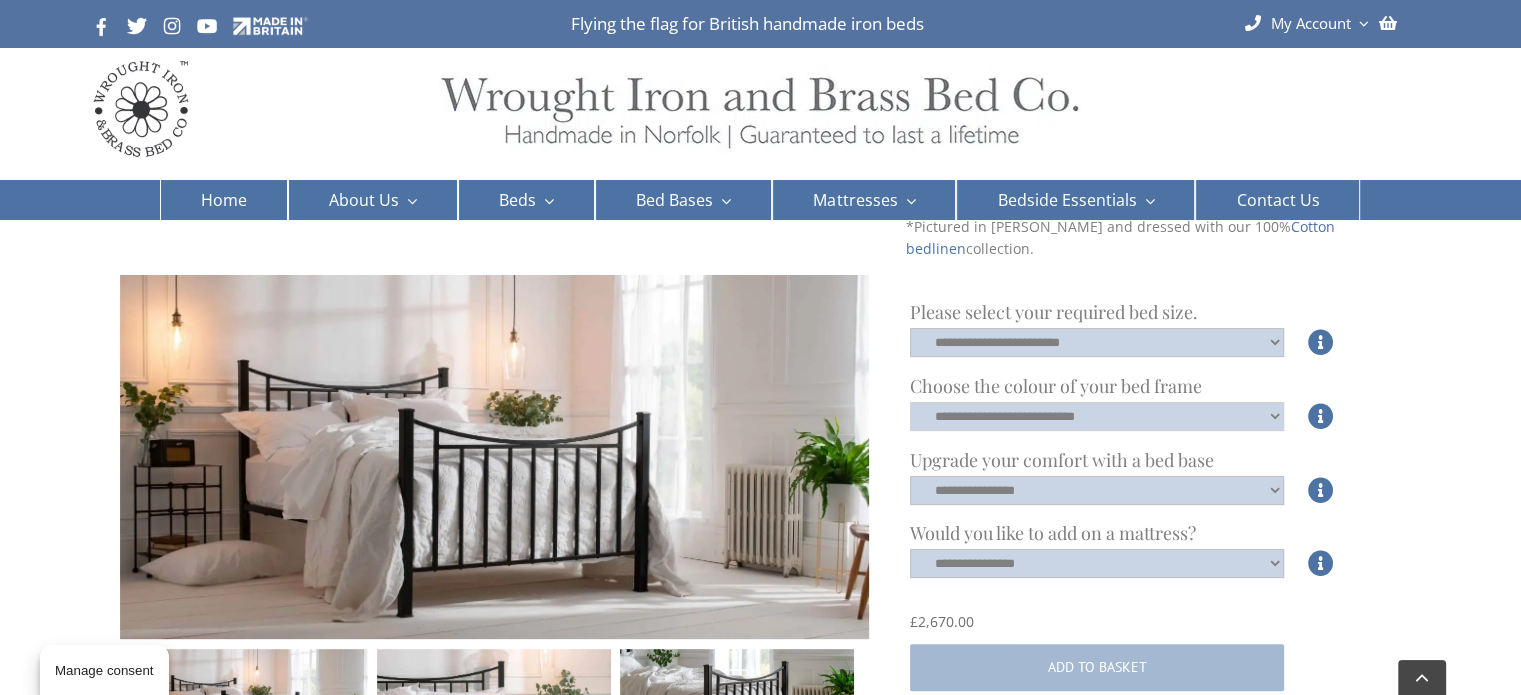 click on "**********" 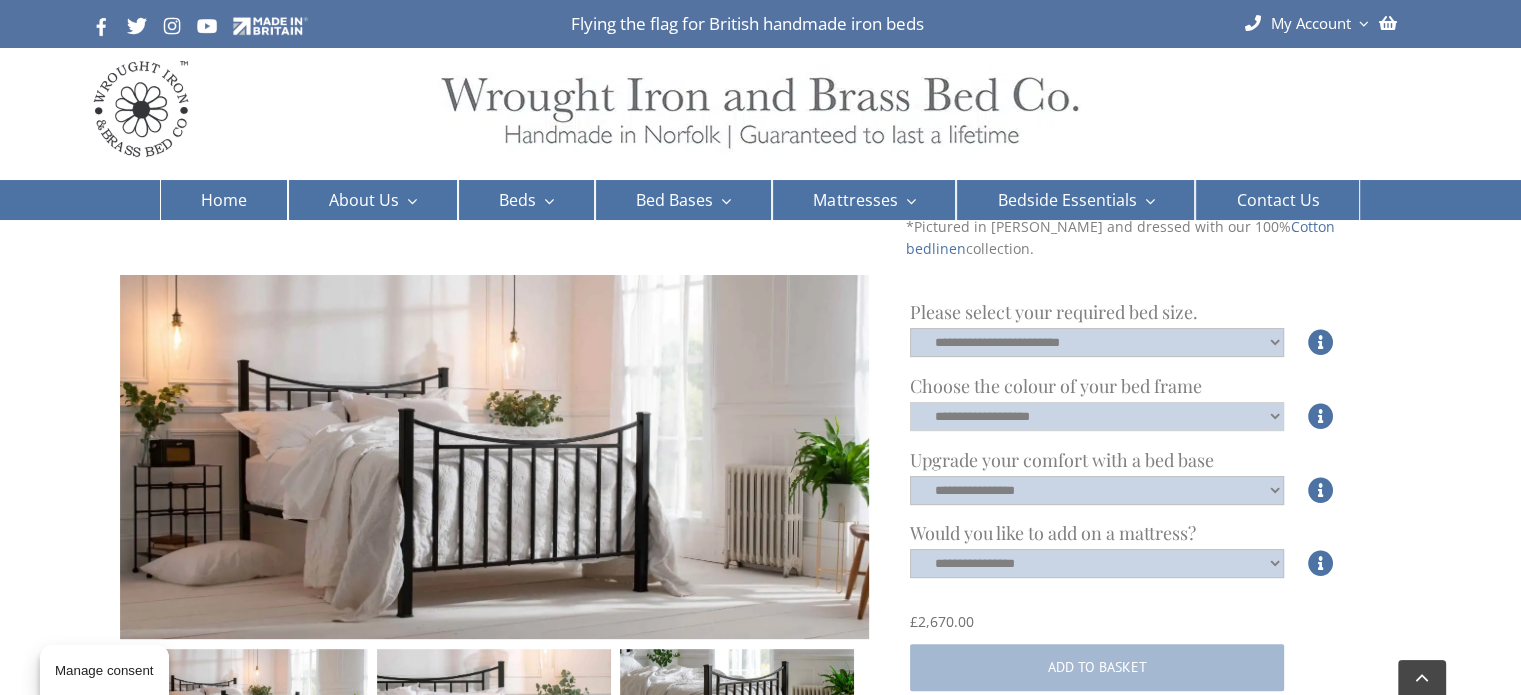 click on "**********" 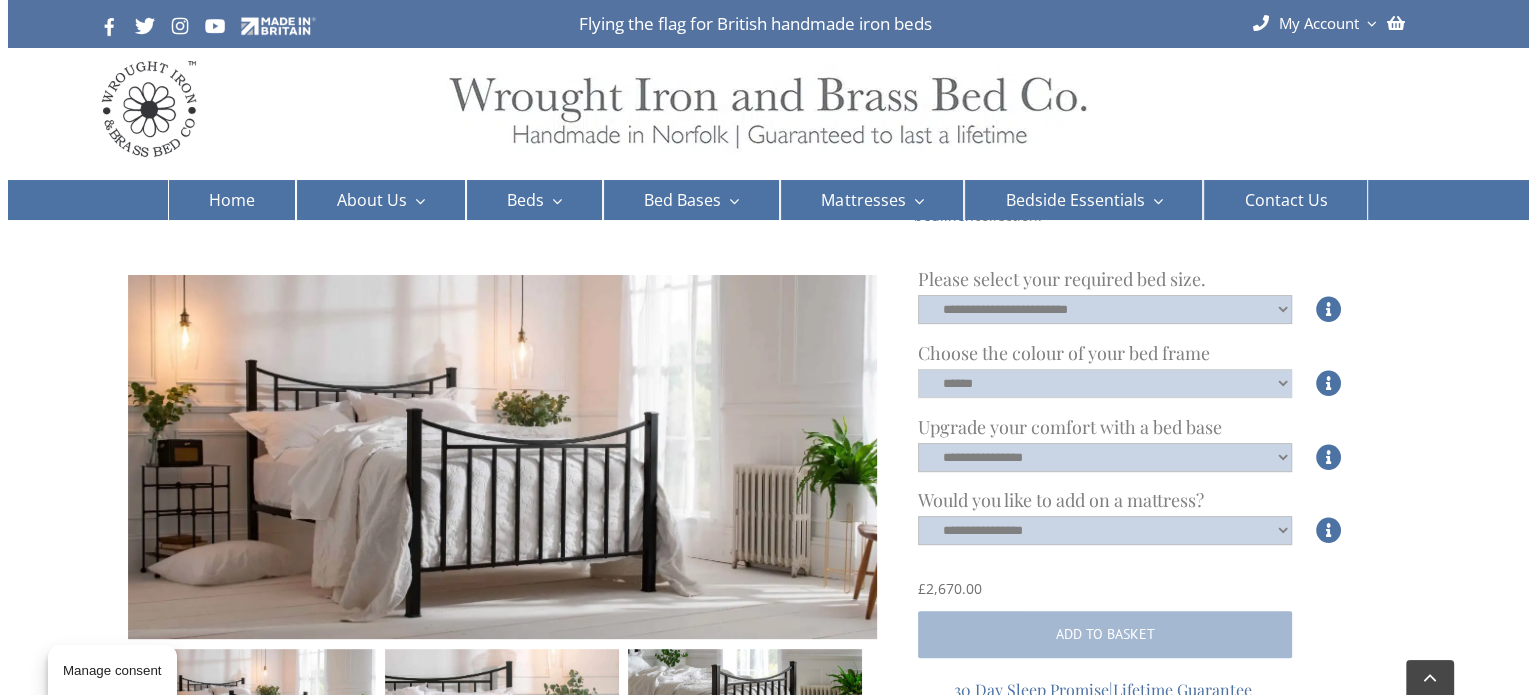 scroll, scrollTop: 498, scrollLeft: 0, axis: vertical 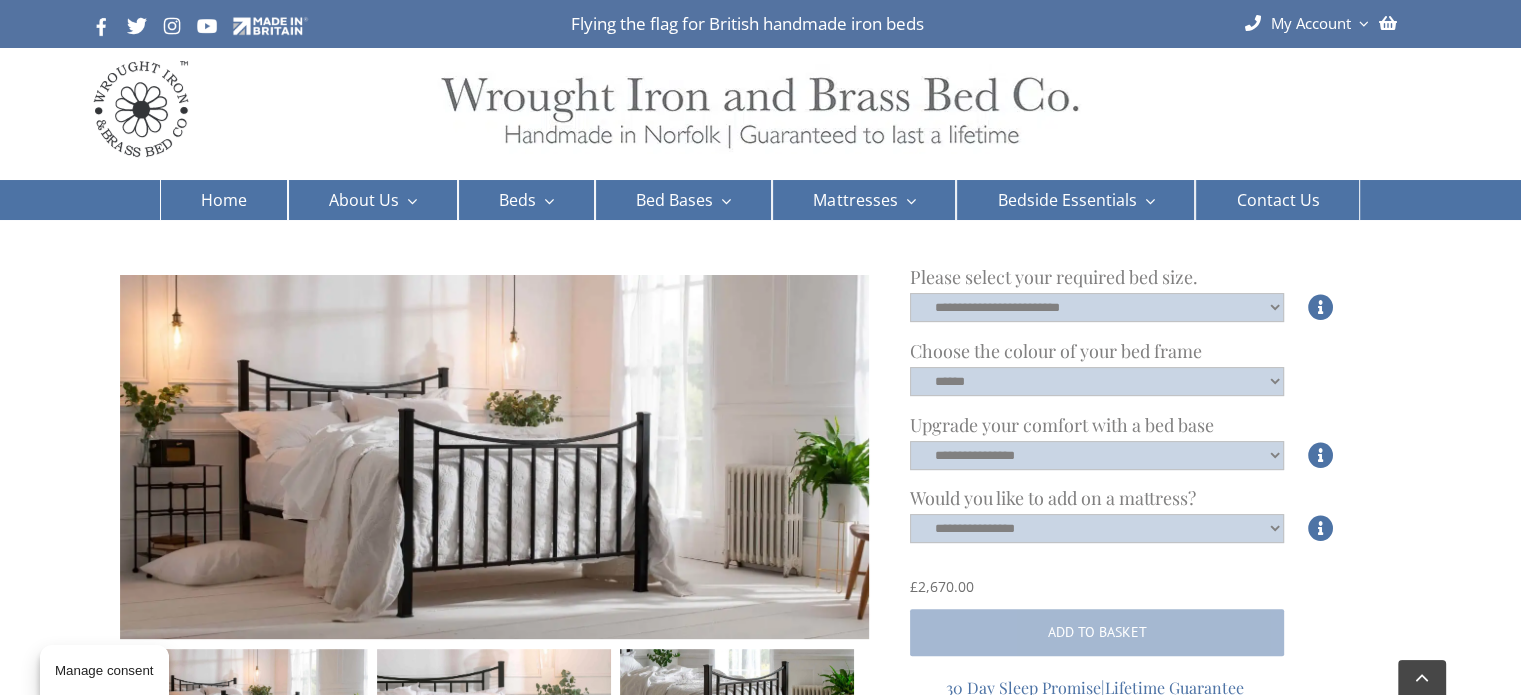 click at bounding box center (1321, 381) 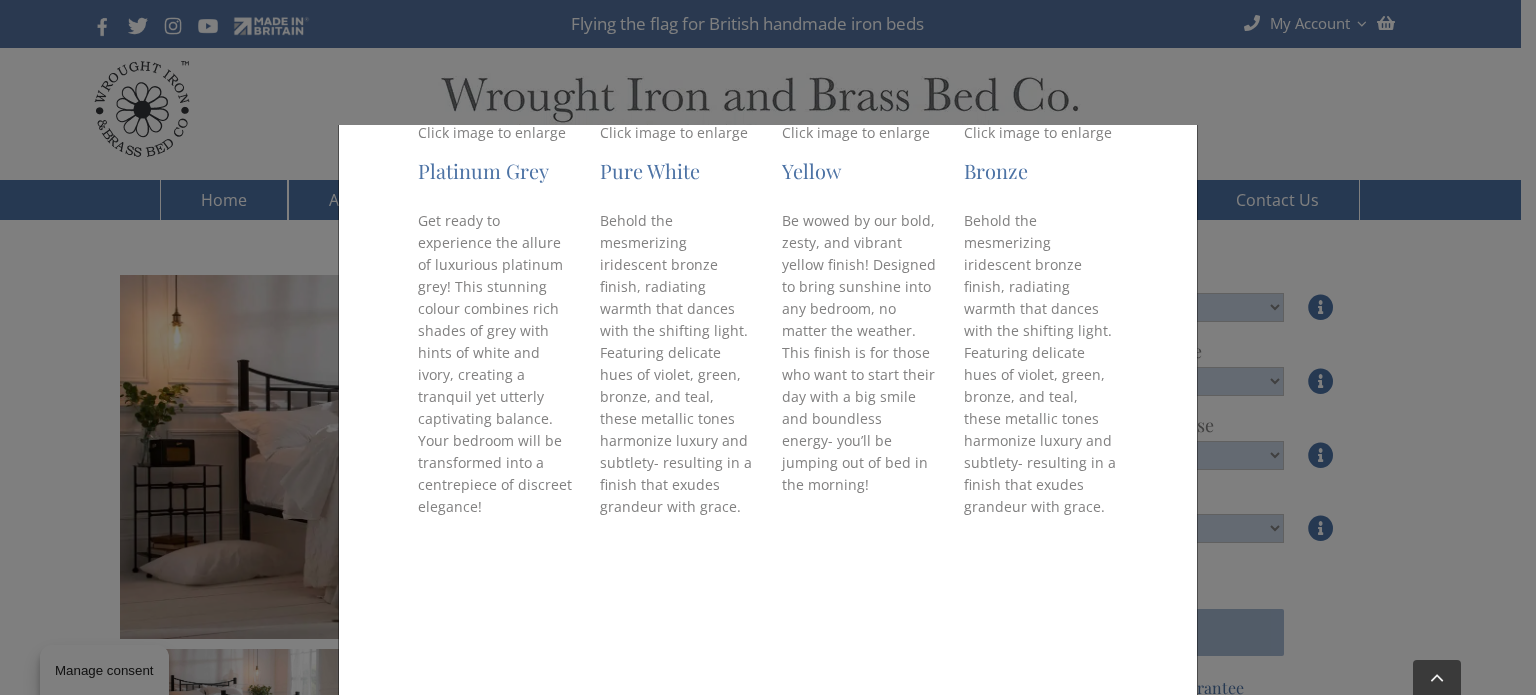 scroll, scrollTop: 2728, scrollLeft: 0, axis: vertical 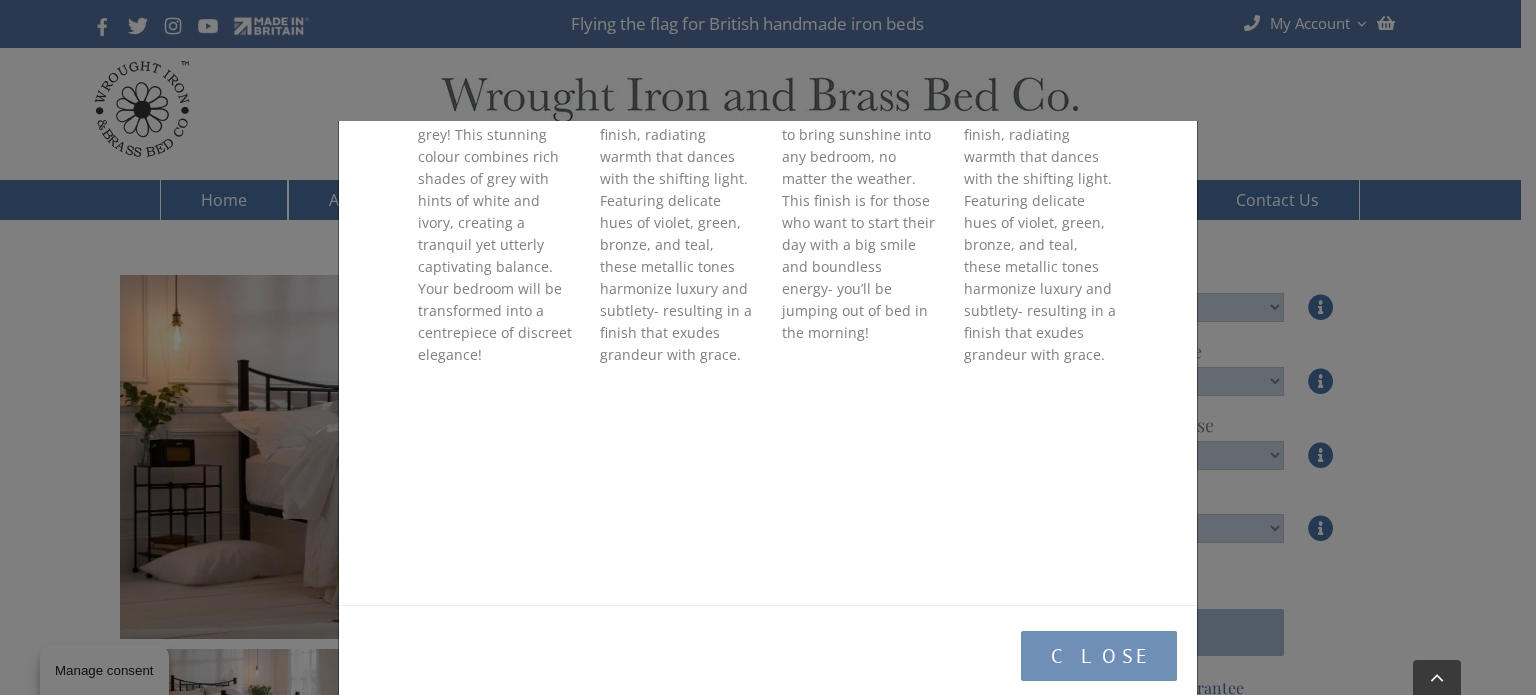 click on "Close" at bounding box center (1099, 656) 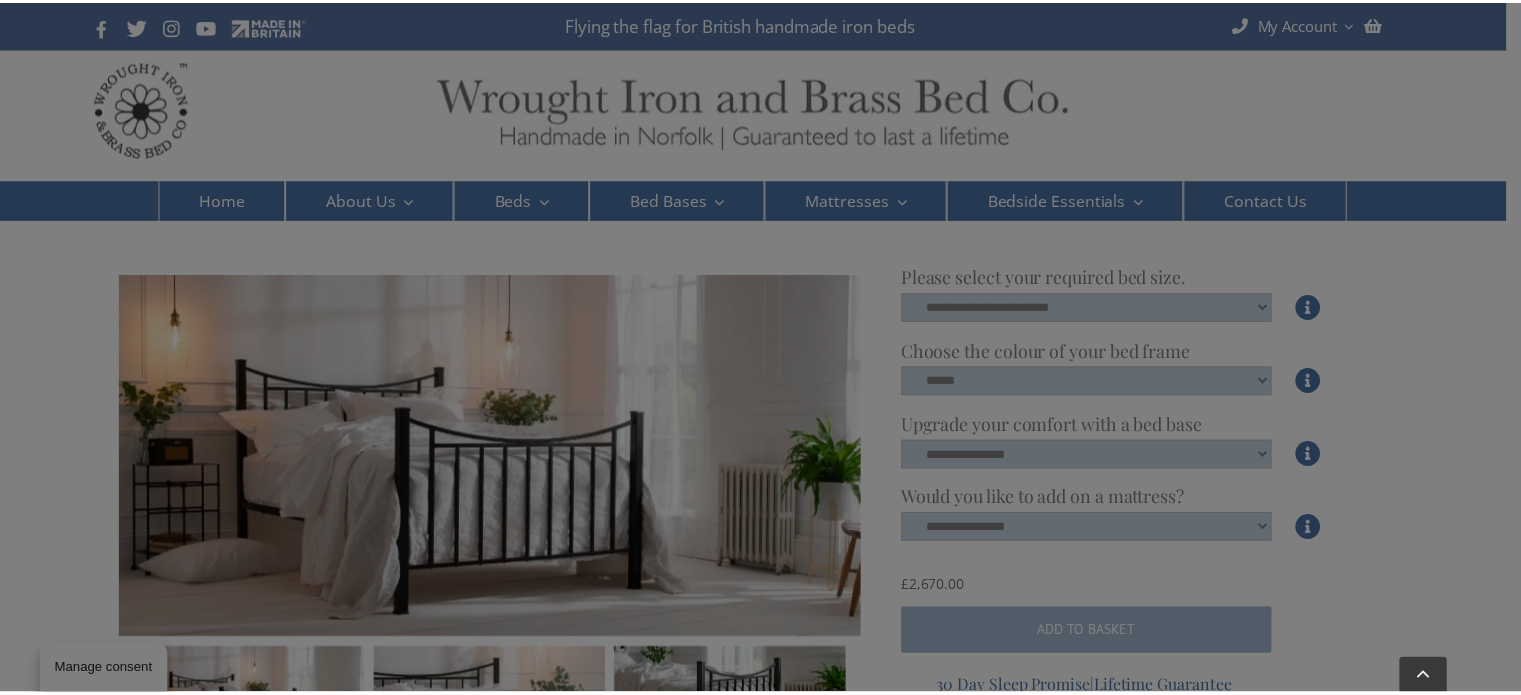 scroll, scrollTop: 0, scrollLeft: 0, axis: both 